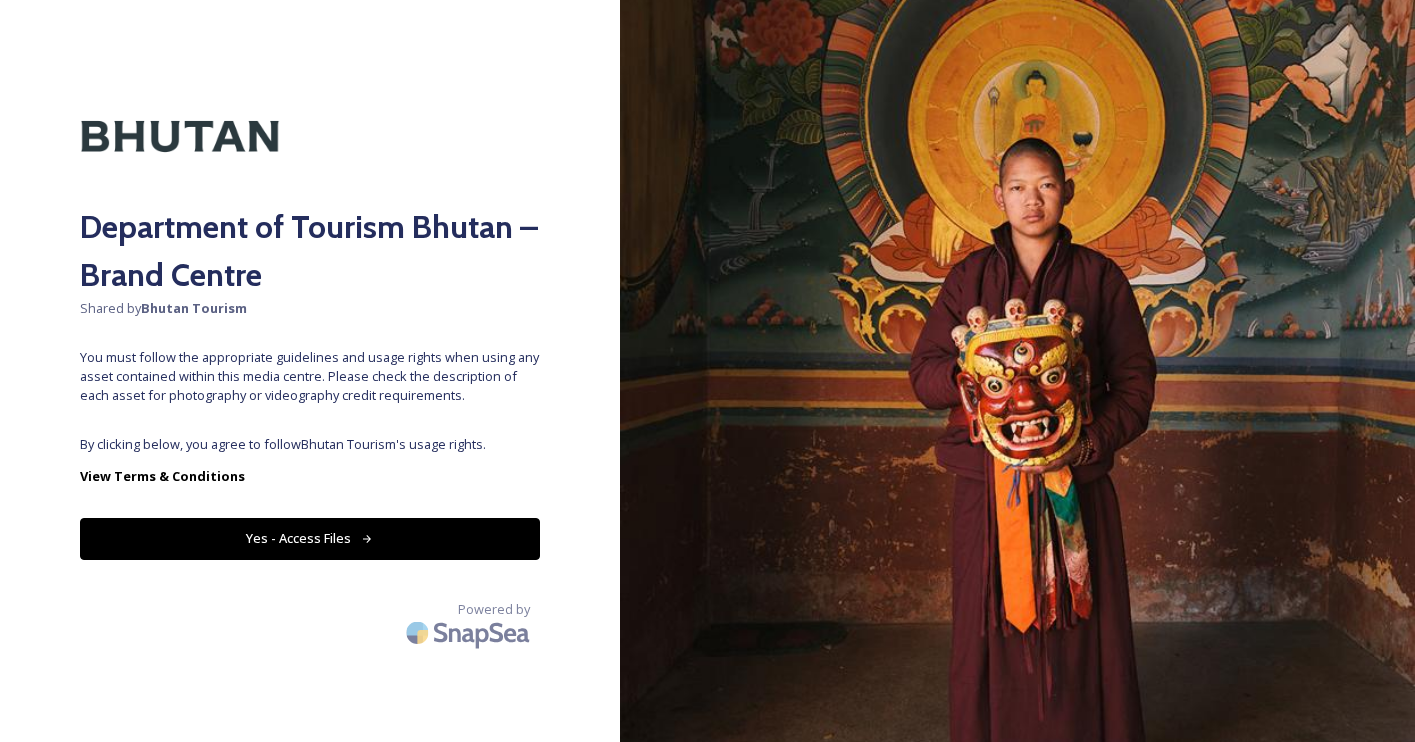 scroll, scrollTop: 0, scrollLeft: 0, axis: both 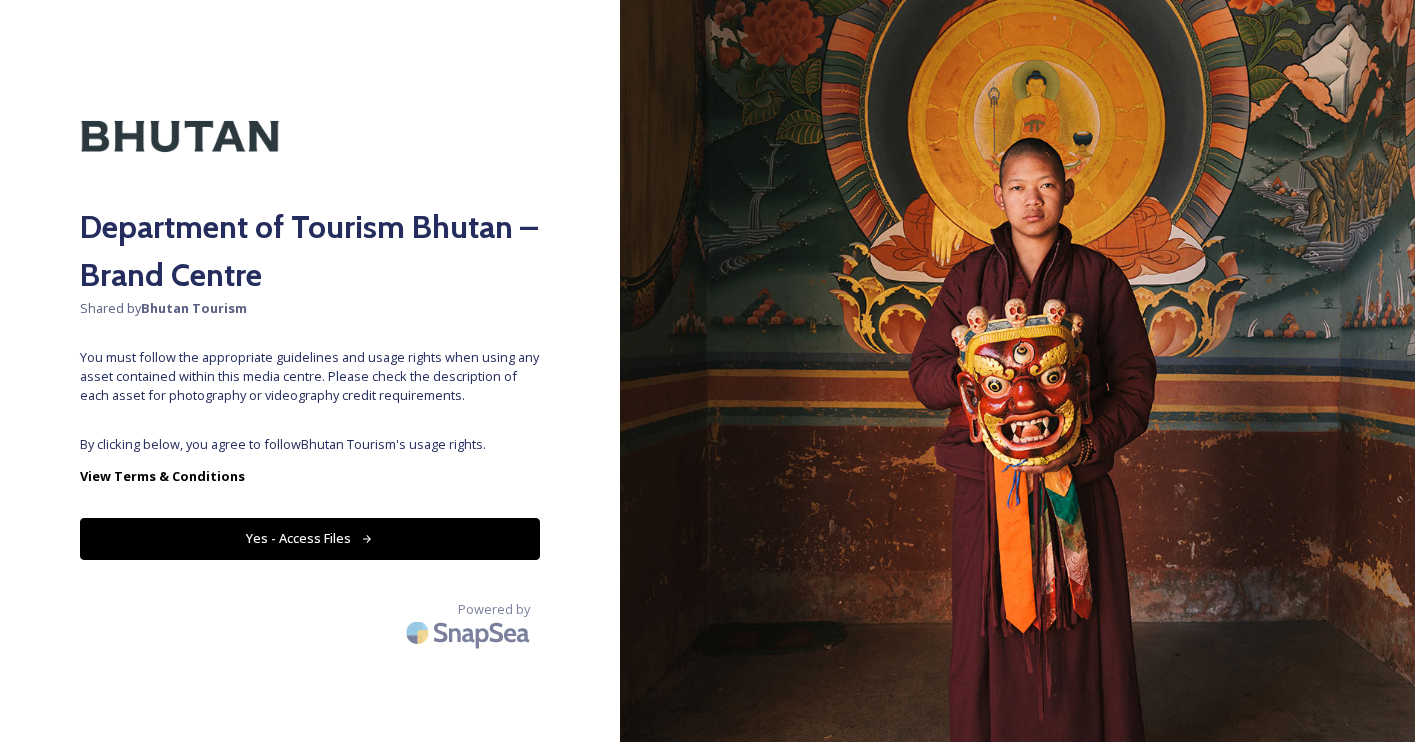 click on "Yes - Access Files" at bounding box center (310, 538) 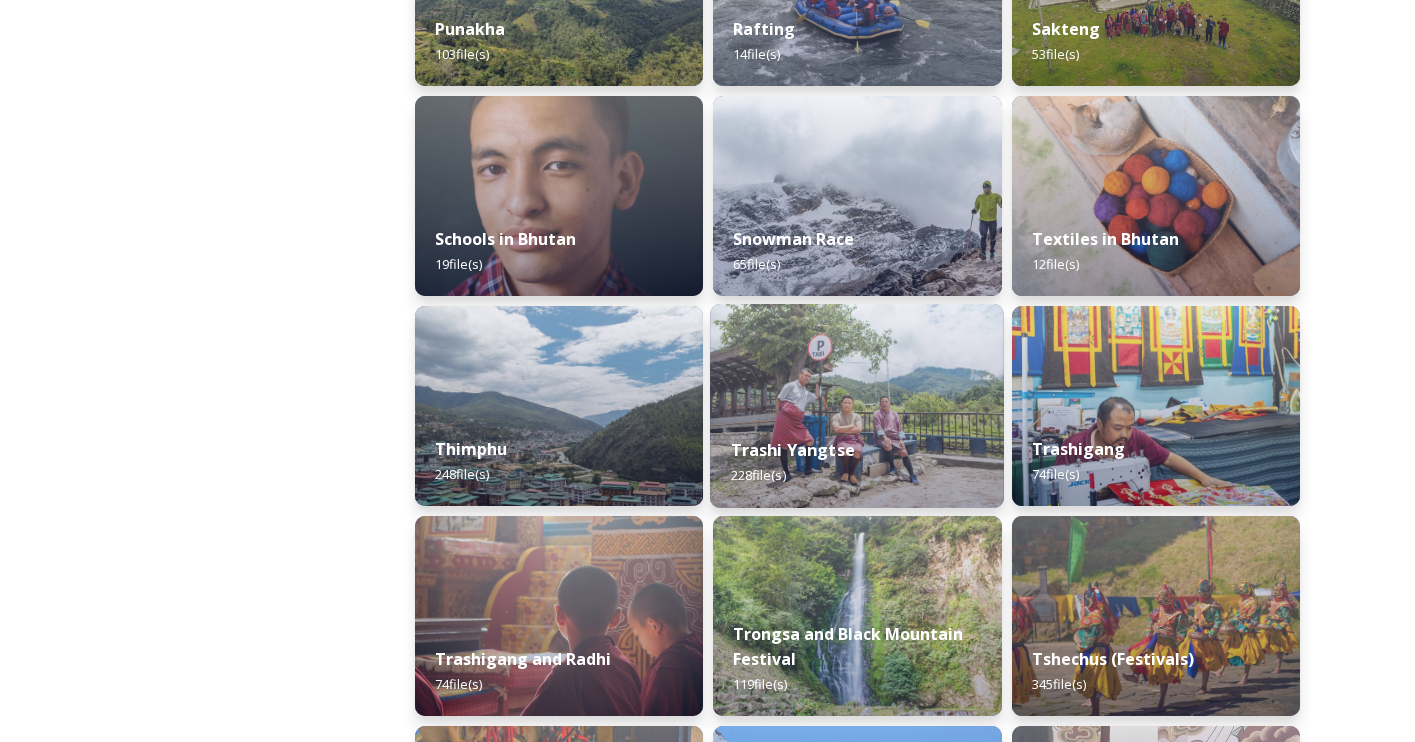 scroll, scrollTop: 2120, scrollLeft: 0, axis: vertical 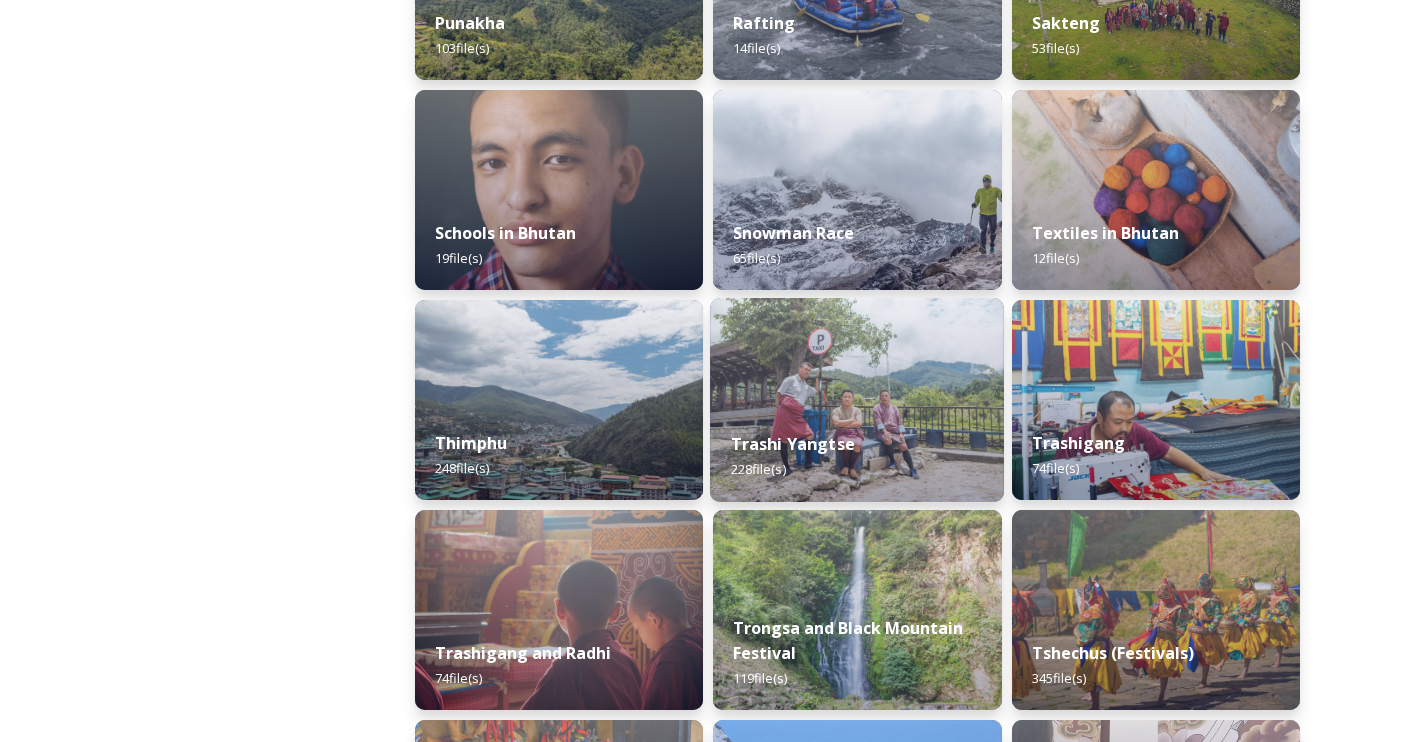 click on "Trashi Yangtse" at bounding box center (793, 444) 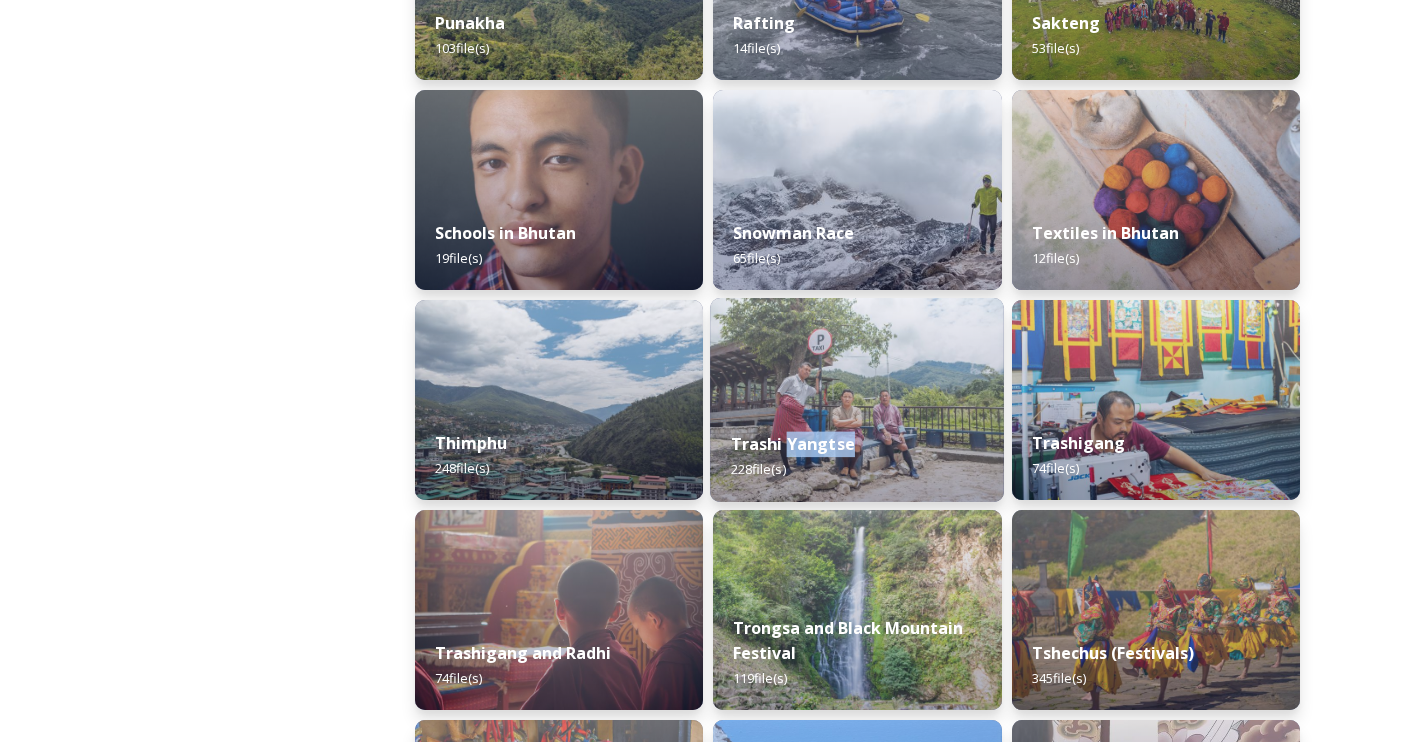 click on "[PLACE] [PLACE] [PLACE] [NUMBER] file(s) [PLACE] [PLACE] [NUMBER] file(s) [PLACE] [NUMBER] file(s) [PLACE] [NUMBER] file(s) [PLACE] [NUMBER] file(s) [PLACE] [NUMBER] file(s) [PLACE] [NUMBER] file(s) [PLACE] [NUMBER] file(s) [PLACE] [NUMBER] file(s) [PLACE] [NUMBER] file(s) [PLACE] [NUMBER] file(s) [PLACE] [NUMBER] file(s) [PLACE] [PLACE] [NUMBER] file(s) [PLACE] [PLACE] [NUMBER] file(s) [PLACE] [NUMBER] file(s) [PLACE] [PLACE] [NUMBER] file(s) [PLACE] [PLACE] [NUMBER] file(s)" at bounding box center (857, 85) 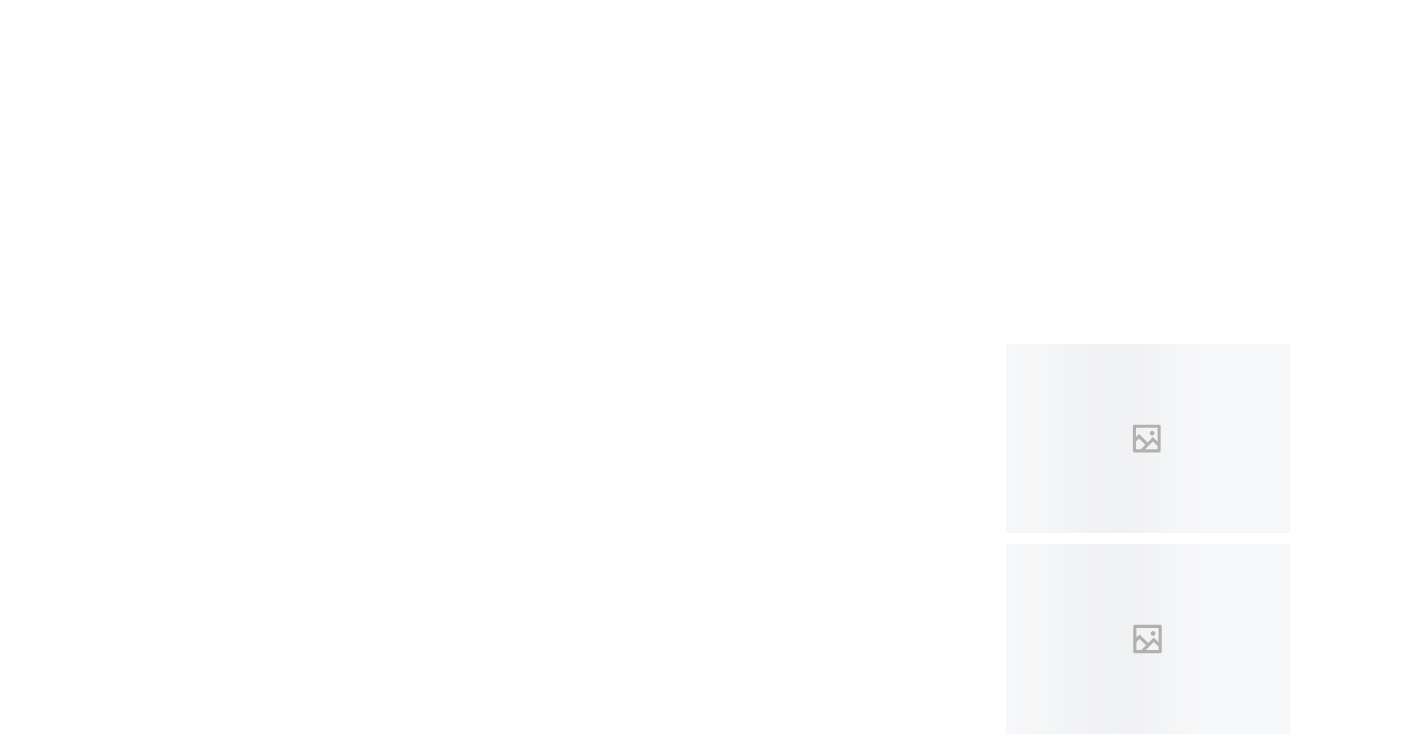 scroll, scrollTop: 19798, scrollLeft: 0, axis: vertical 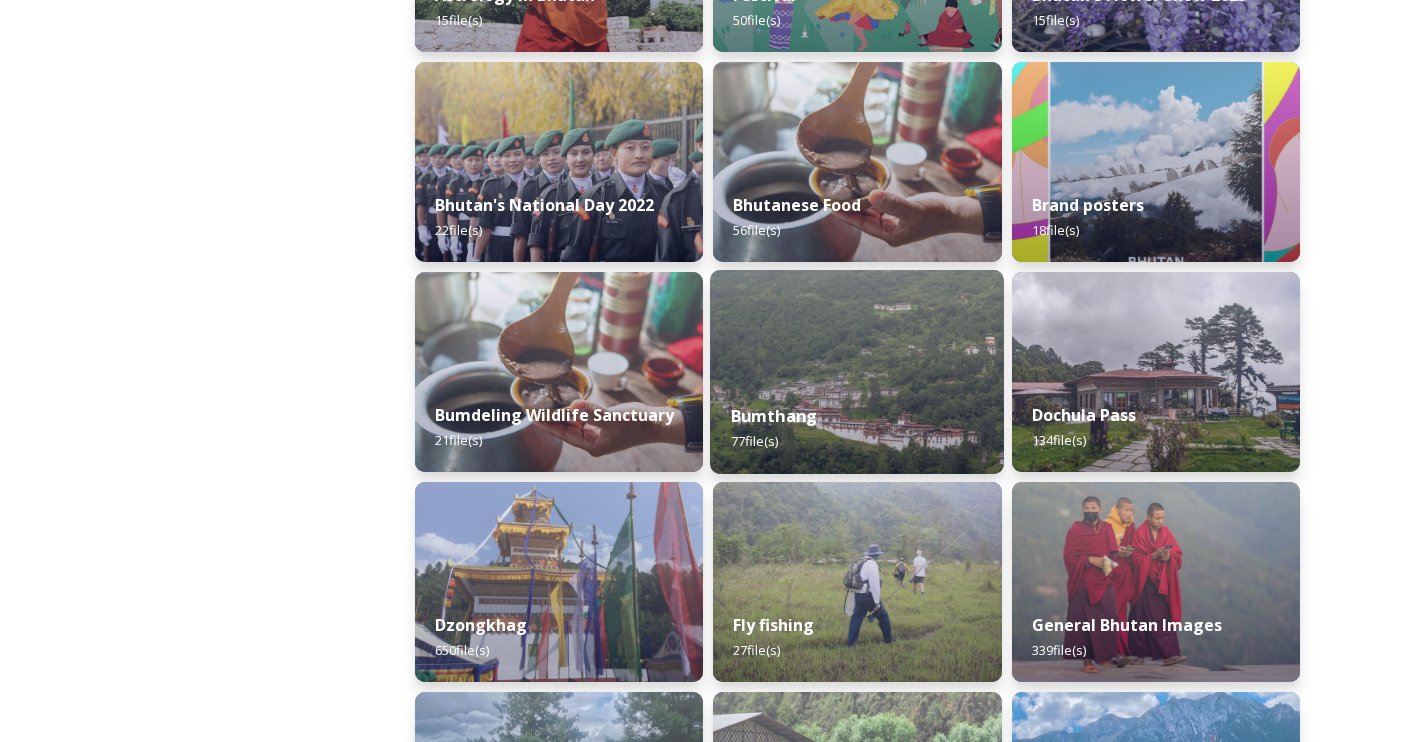 click on "Bumthang" at bounding box center (774, 416) 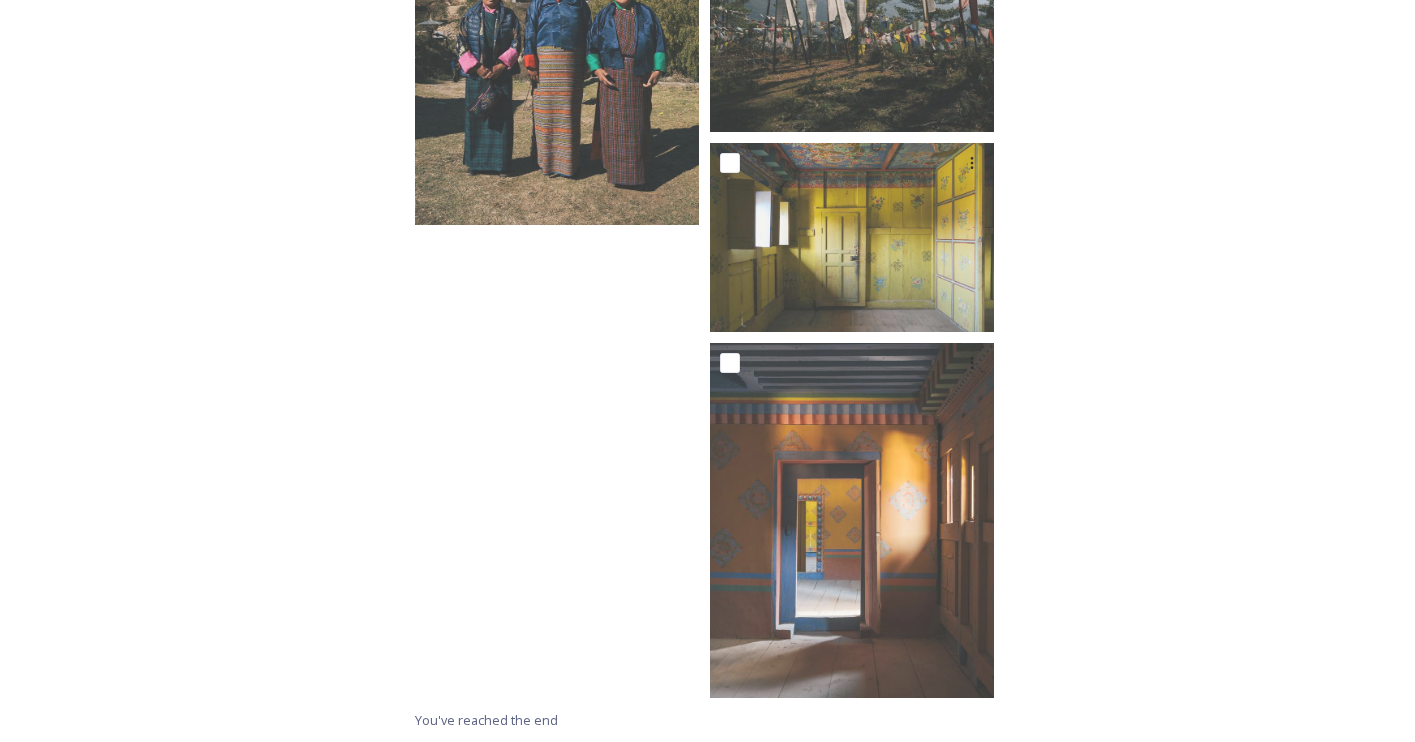 scroll, scrollTop: 8829, scrollLeft: 0, axis: vertical 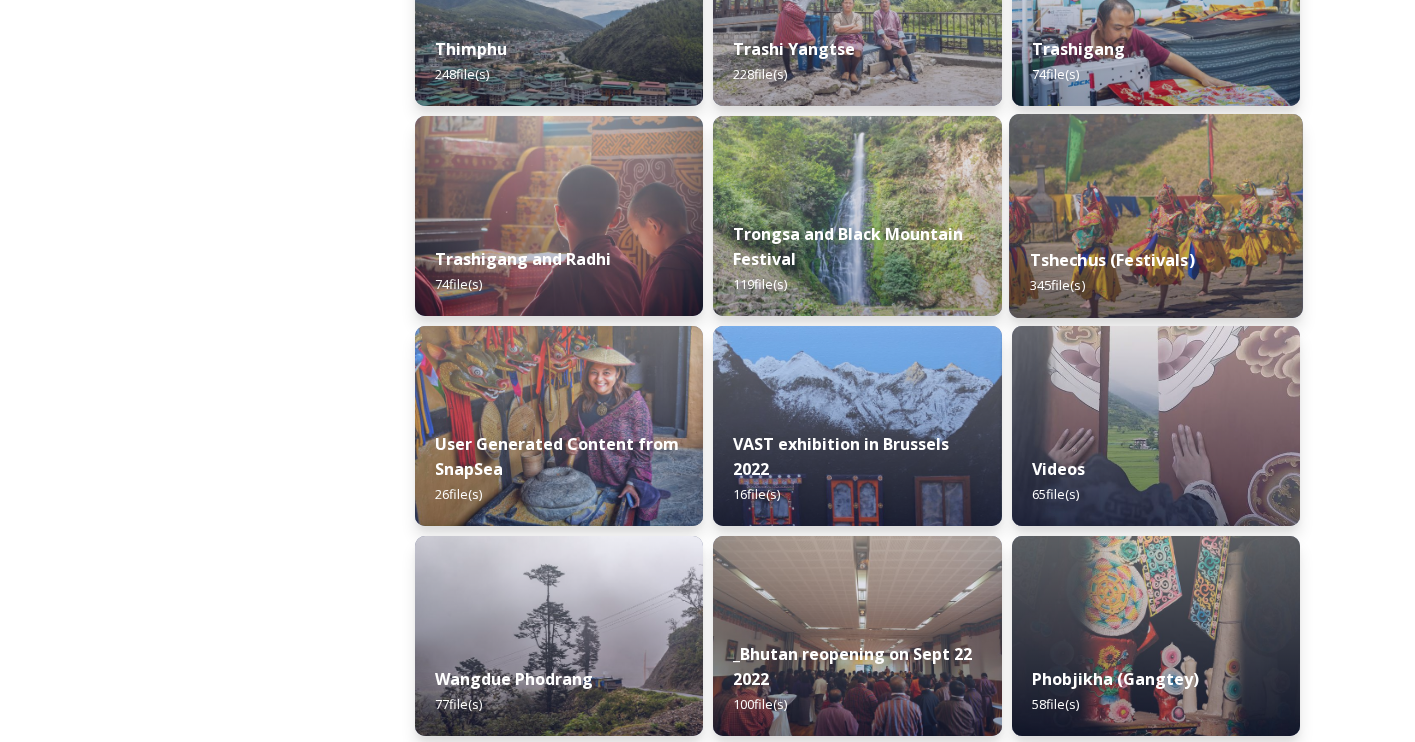 drag, startPoint x: 1173, startPoint y: 151, endPoint x: 1160, endPoint y: 149, distance: 13.152946 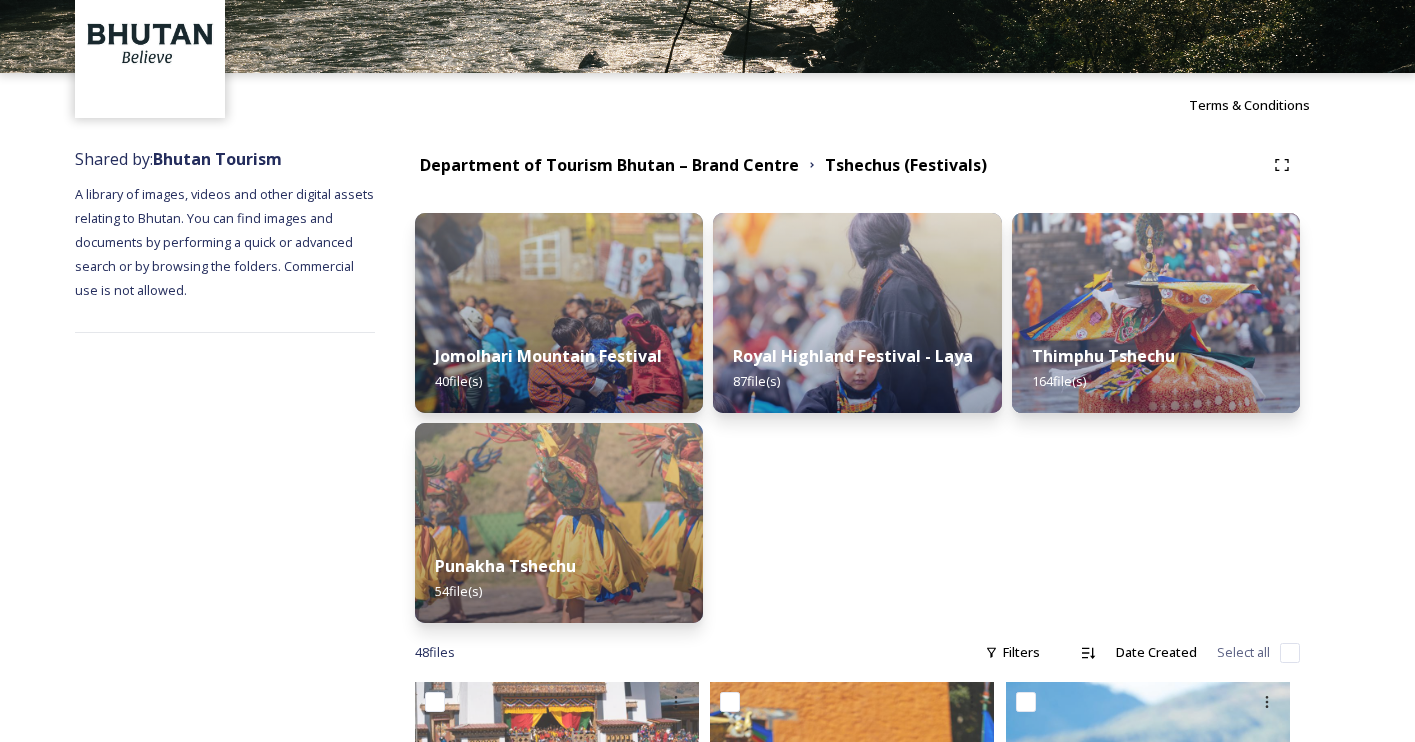 scroll, scrollTop: 115, scrollLeft: 0, axis: vertical 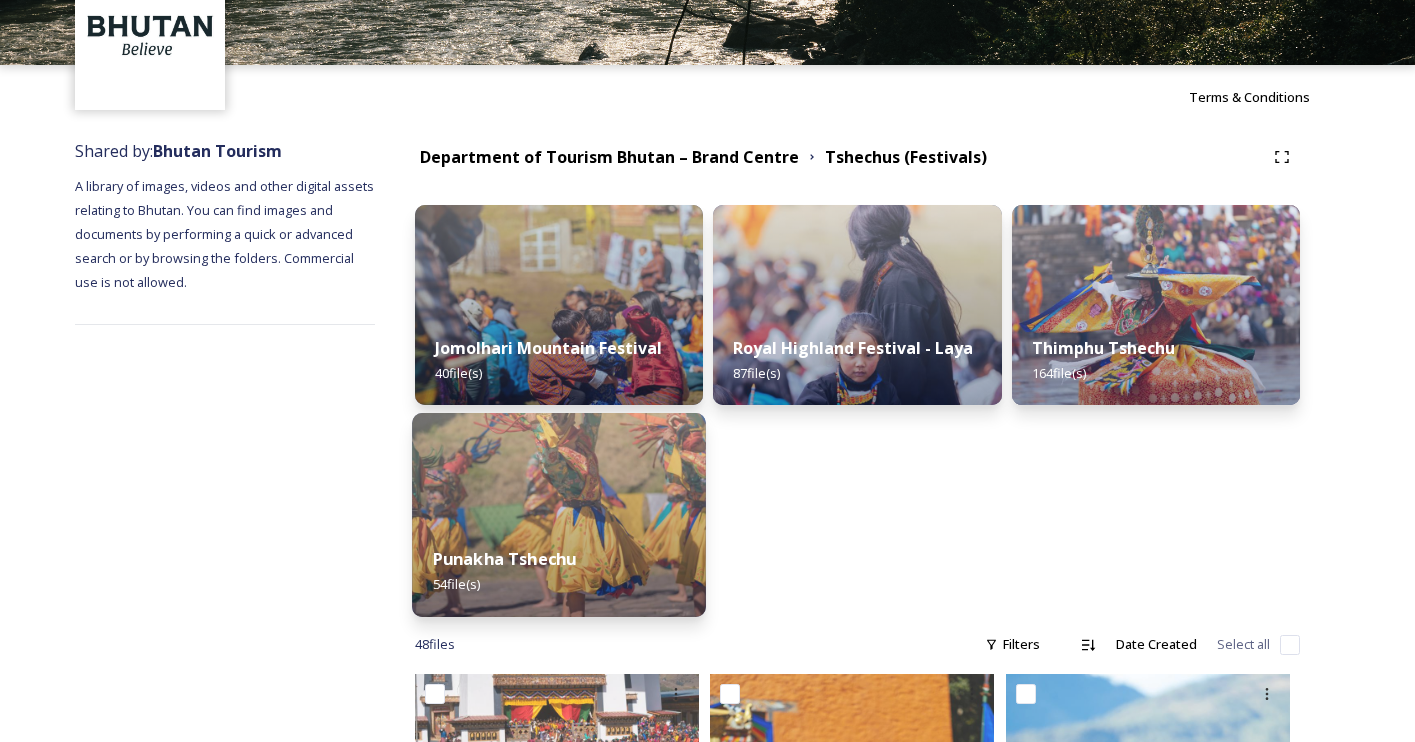 click on "[PLACE] [NUMBER] file(s)" at bounding box center (559, 571) 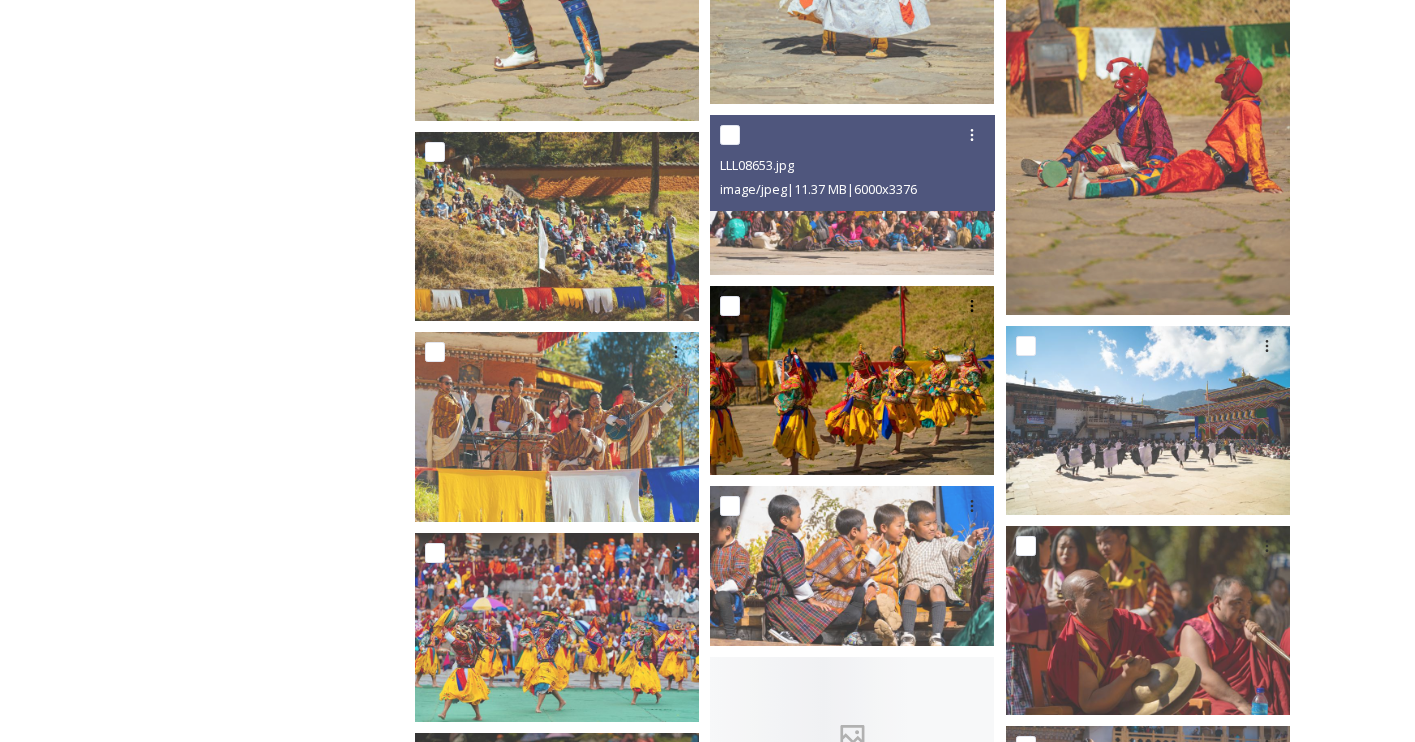 scroll, scrollTop: 2405, scrollLeft: 0, axis: vertical 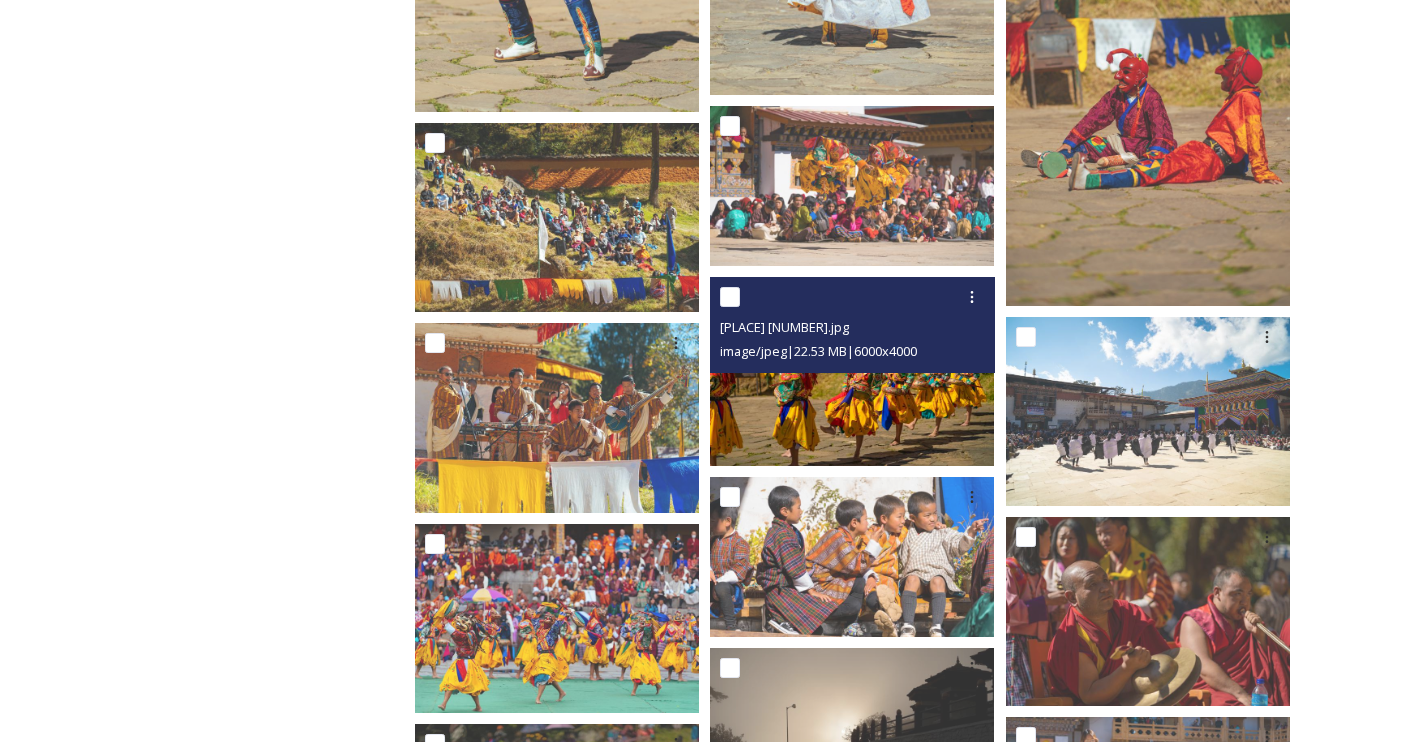 click at bounding box center (852, 371) 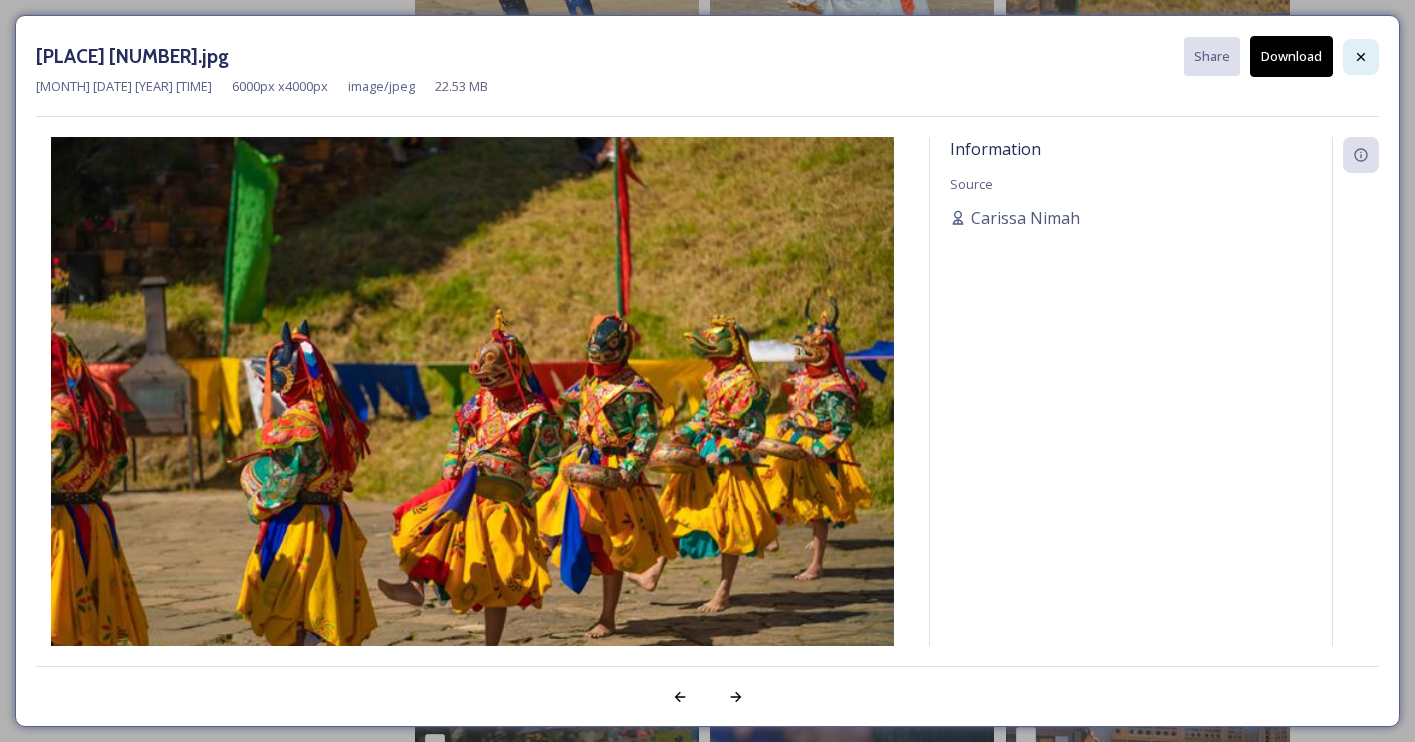 click at bounding box center [1361, 57] 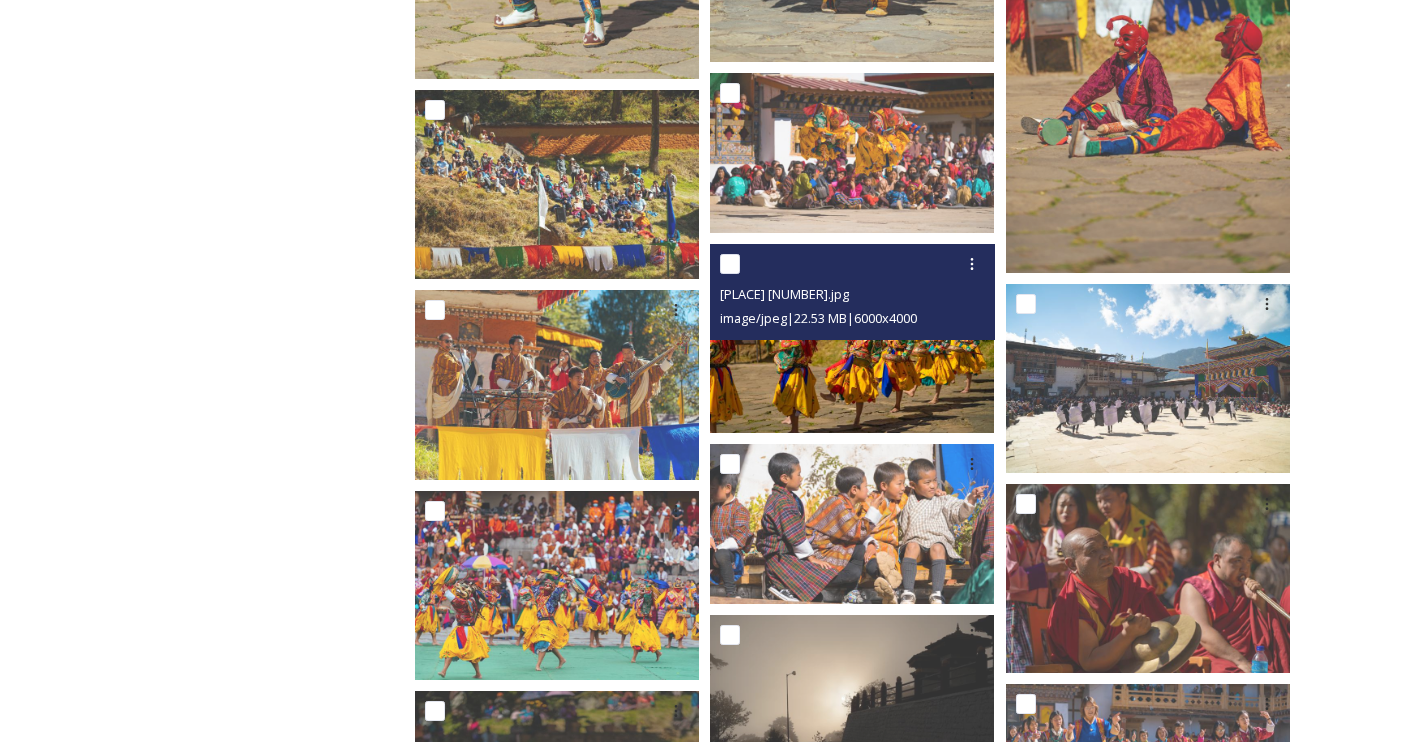 scroll, scrollTop: 2459, scrollLeft: 0, axis: vertical 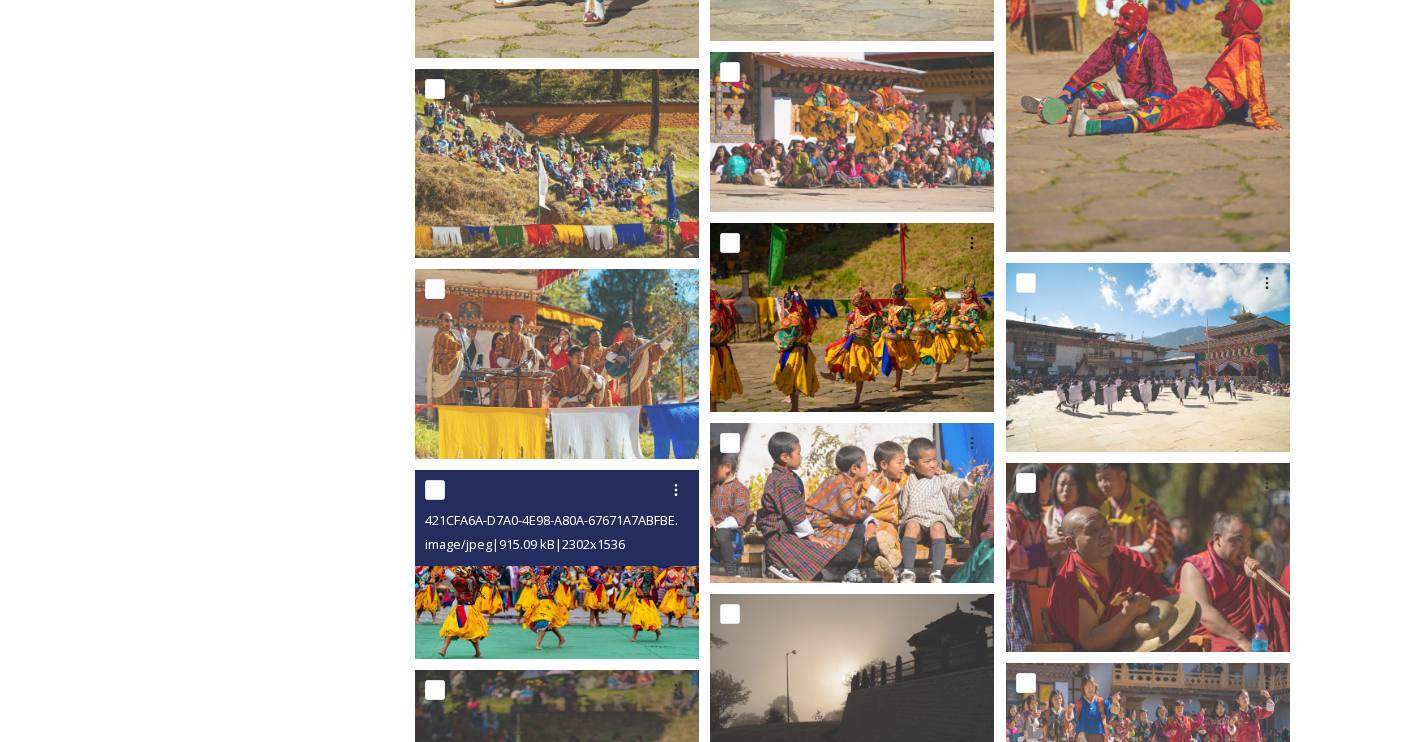 click at bounding box center (557, 564) 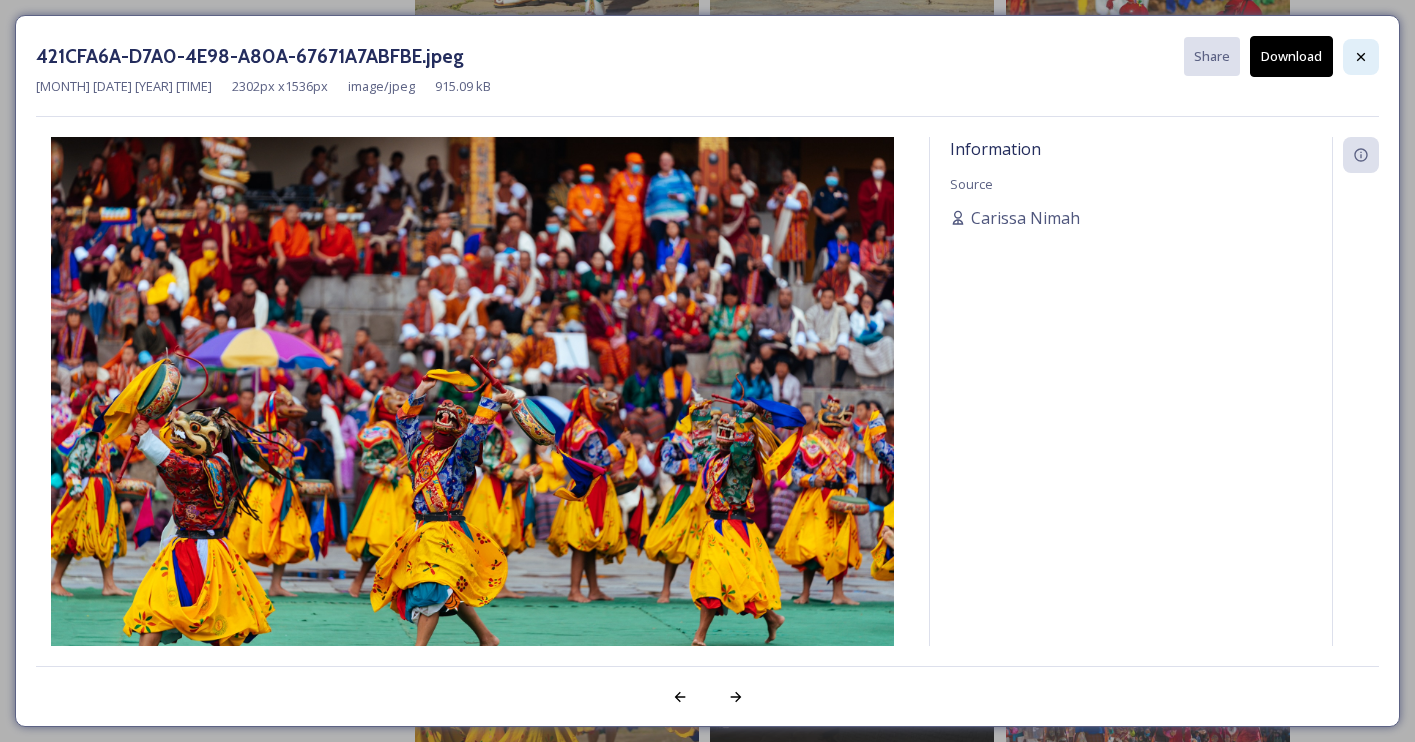 click 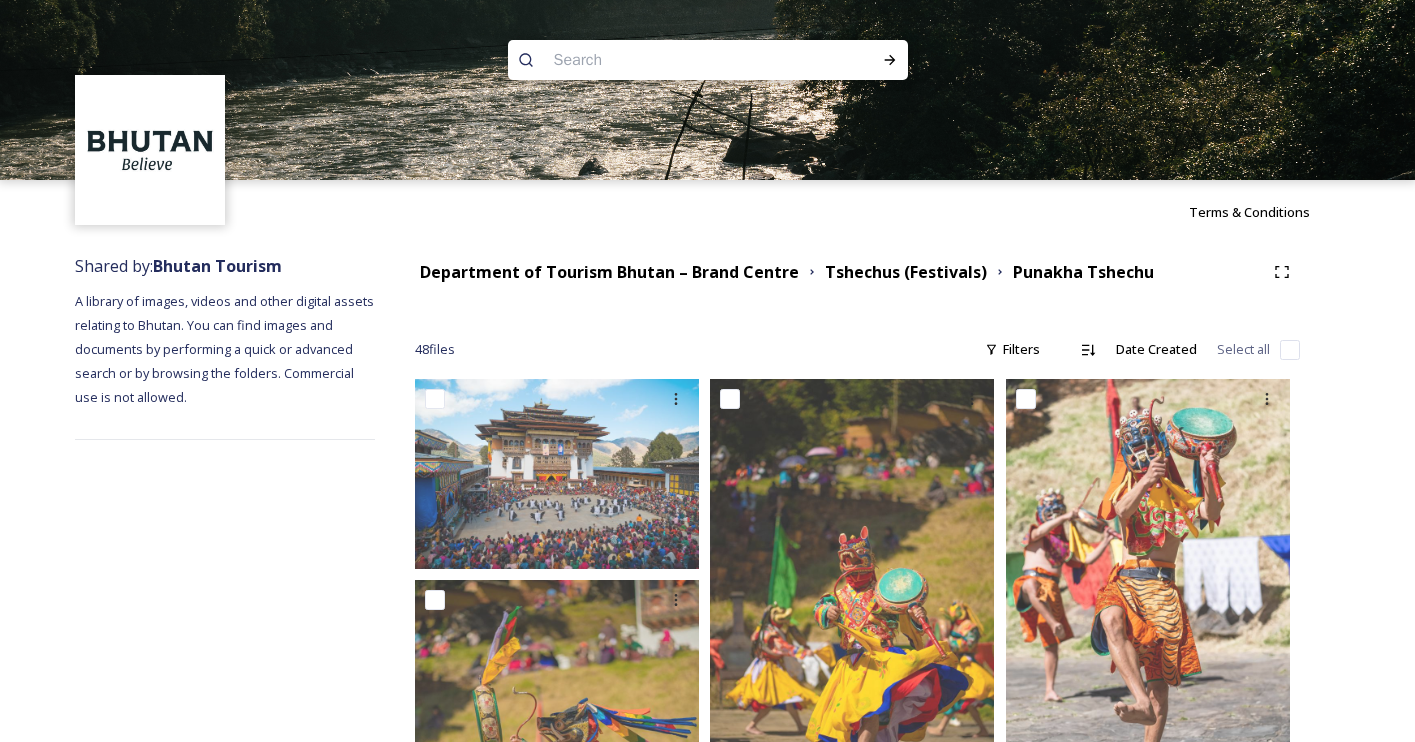 scroll, scrollTop: 0, scrollLeft: 0, axis: both 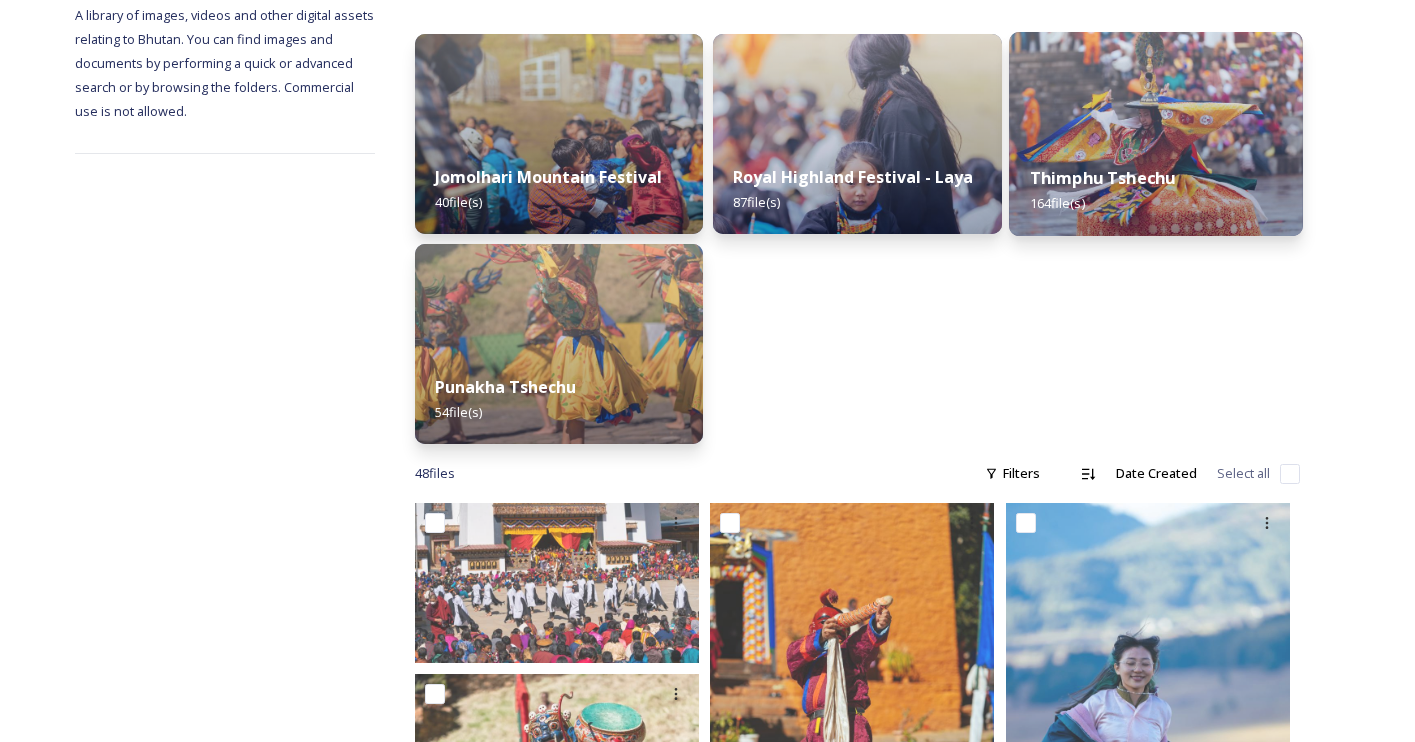 click on "[PLACE] [NUMBER] file(s)" at bounding box center (1156, 190) 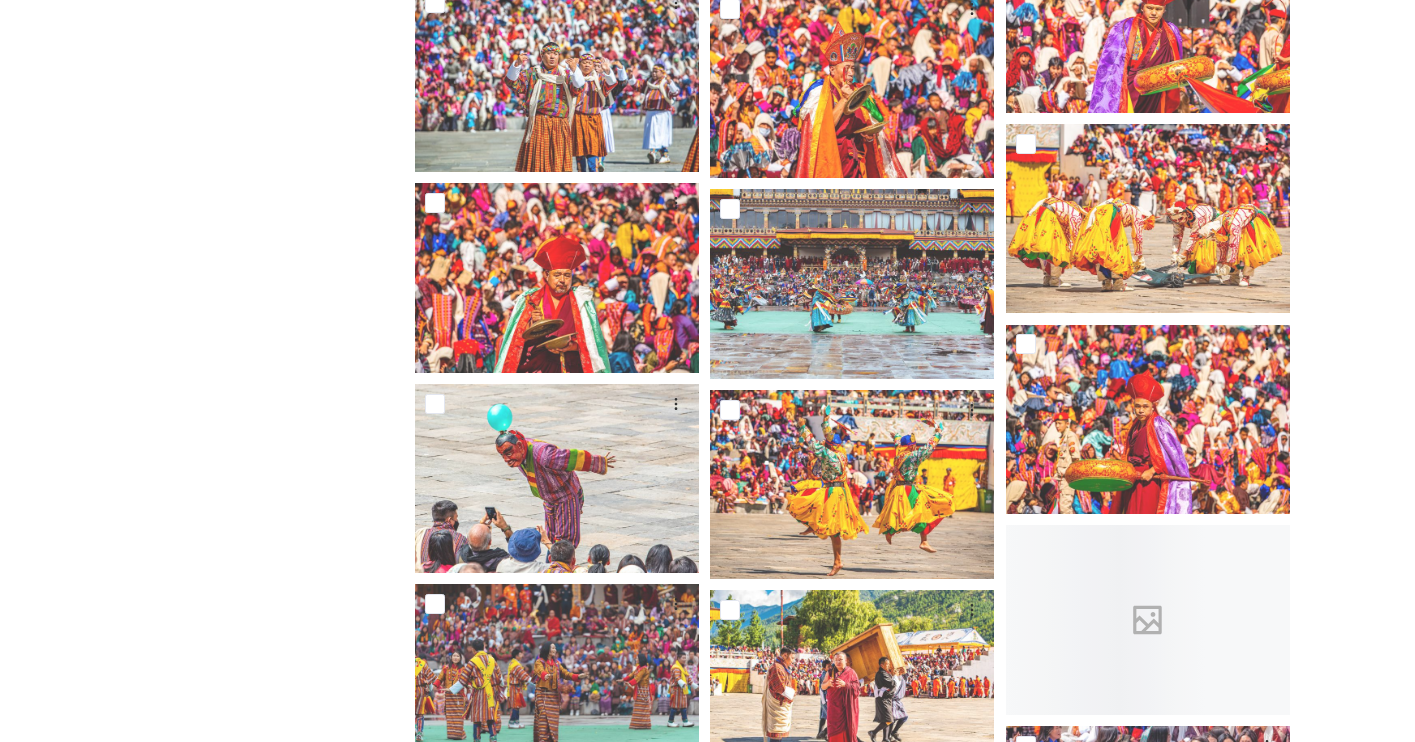 scroll, scrollTop: 5689, scrollLeft: 0, axis: vertical 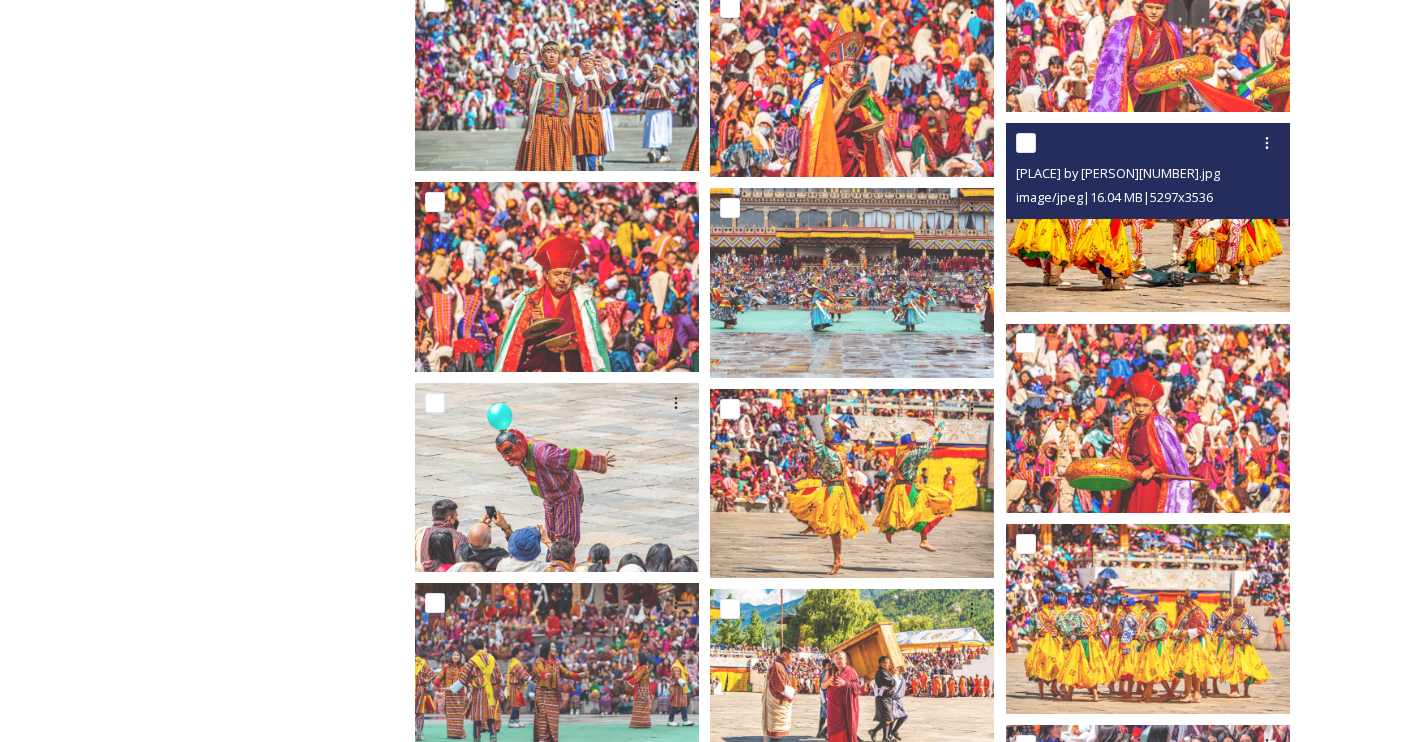 click at bounding box center [1148, 217] 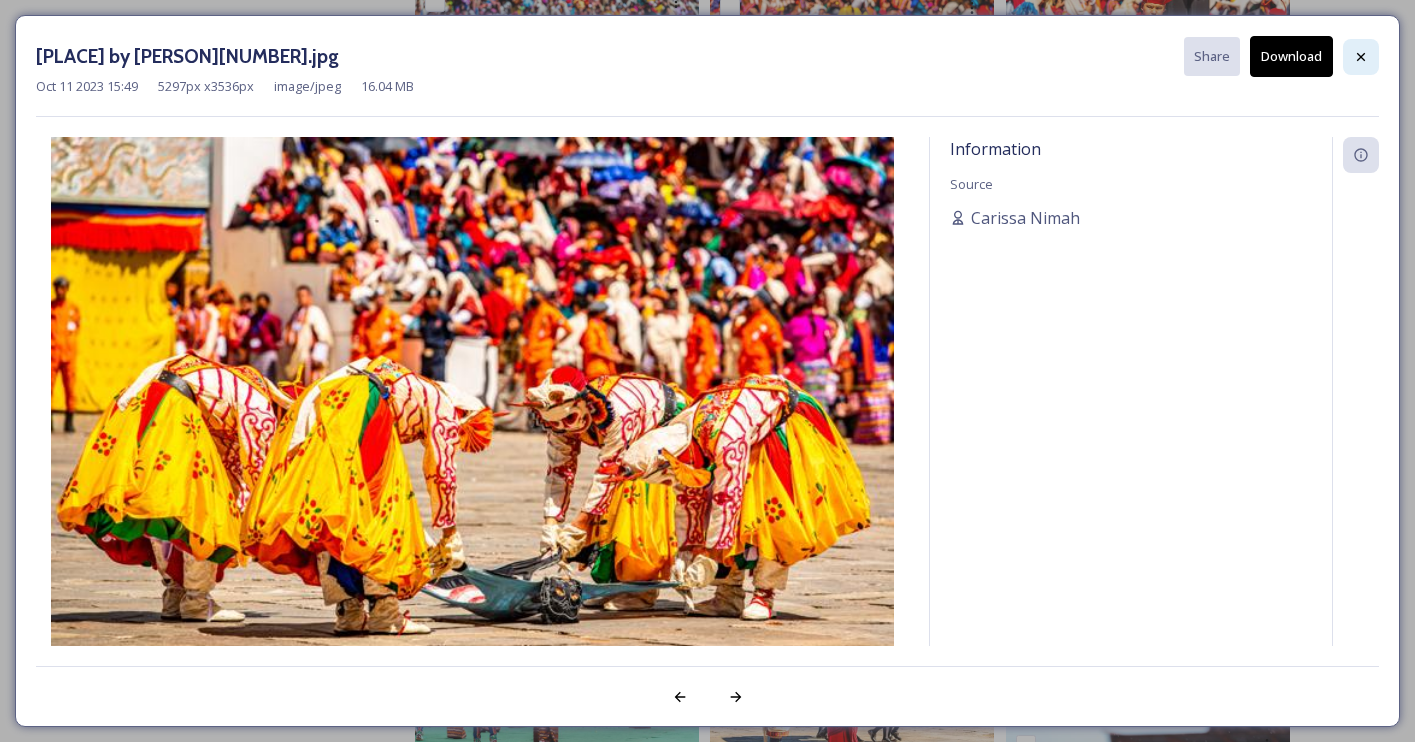 click 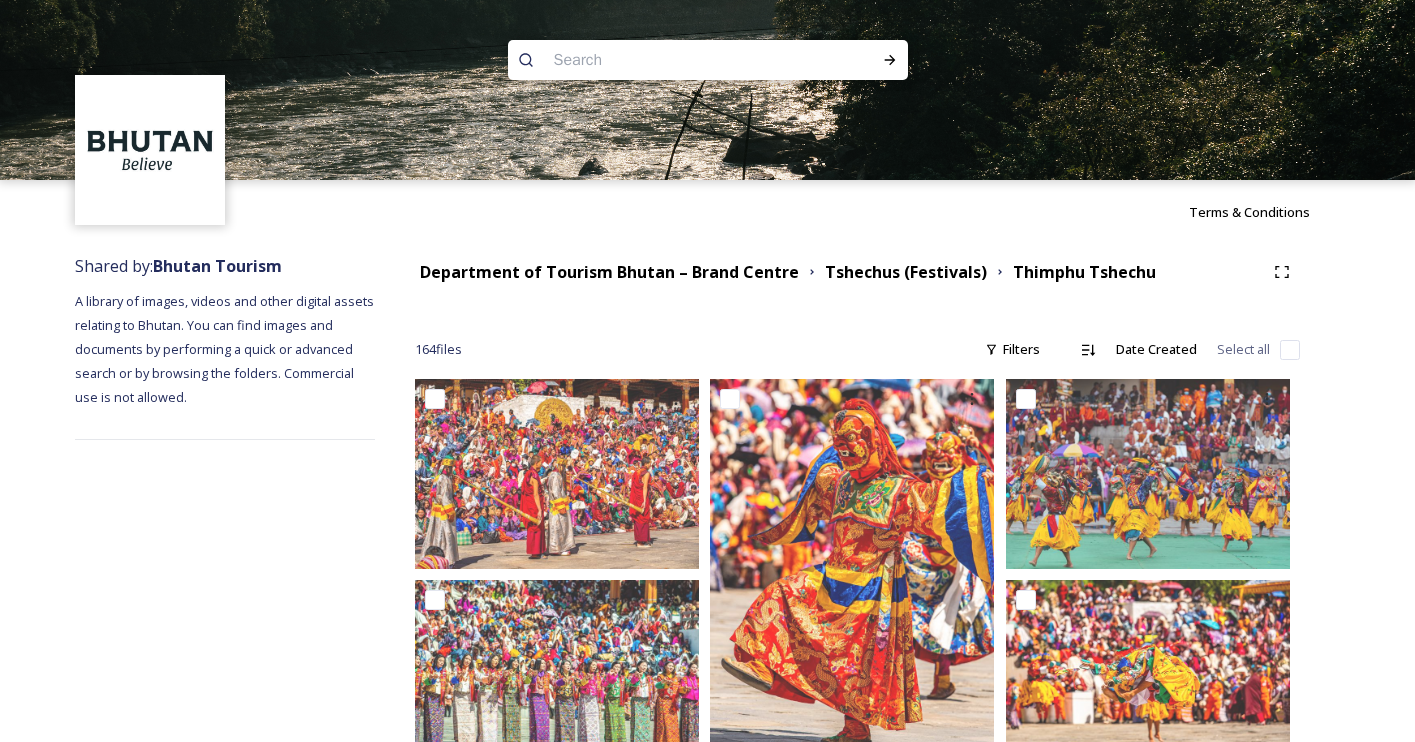 scroll, scrollTop: 0, scrollLeft: 0, axis: both 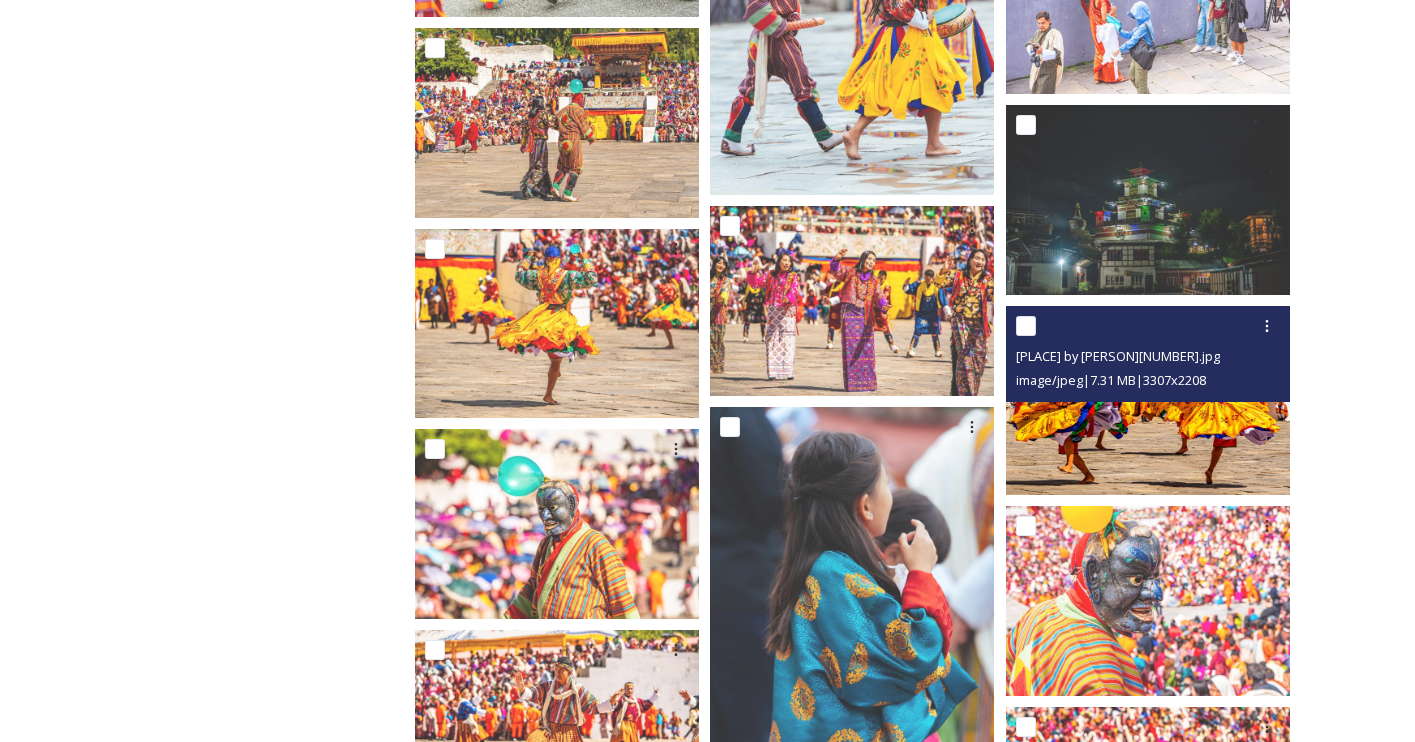 click at bounding box center [1148, 400] 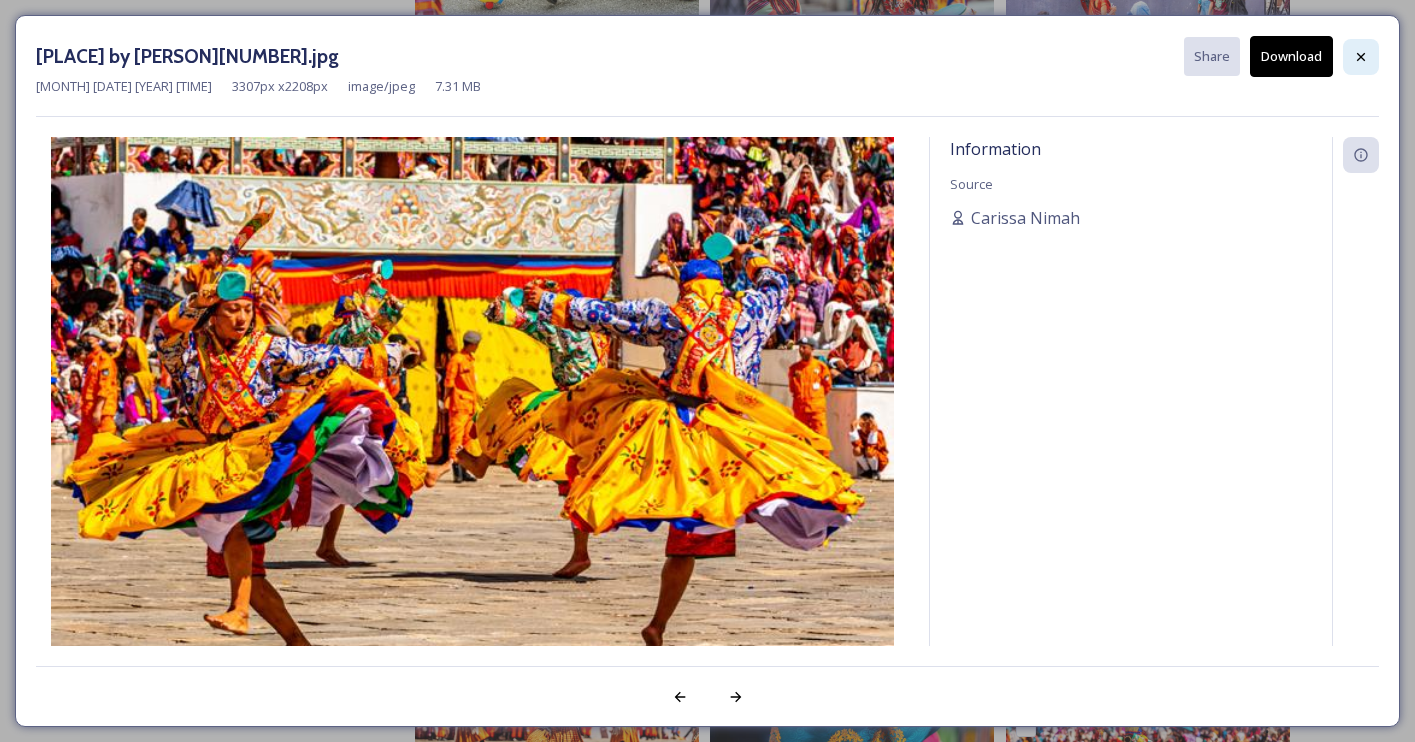 click 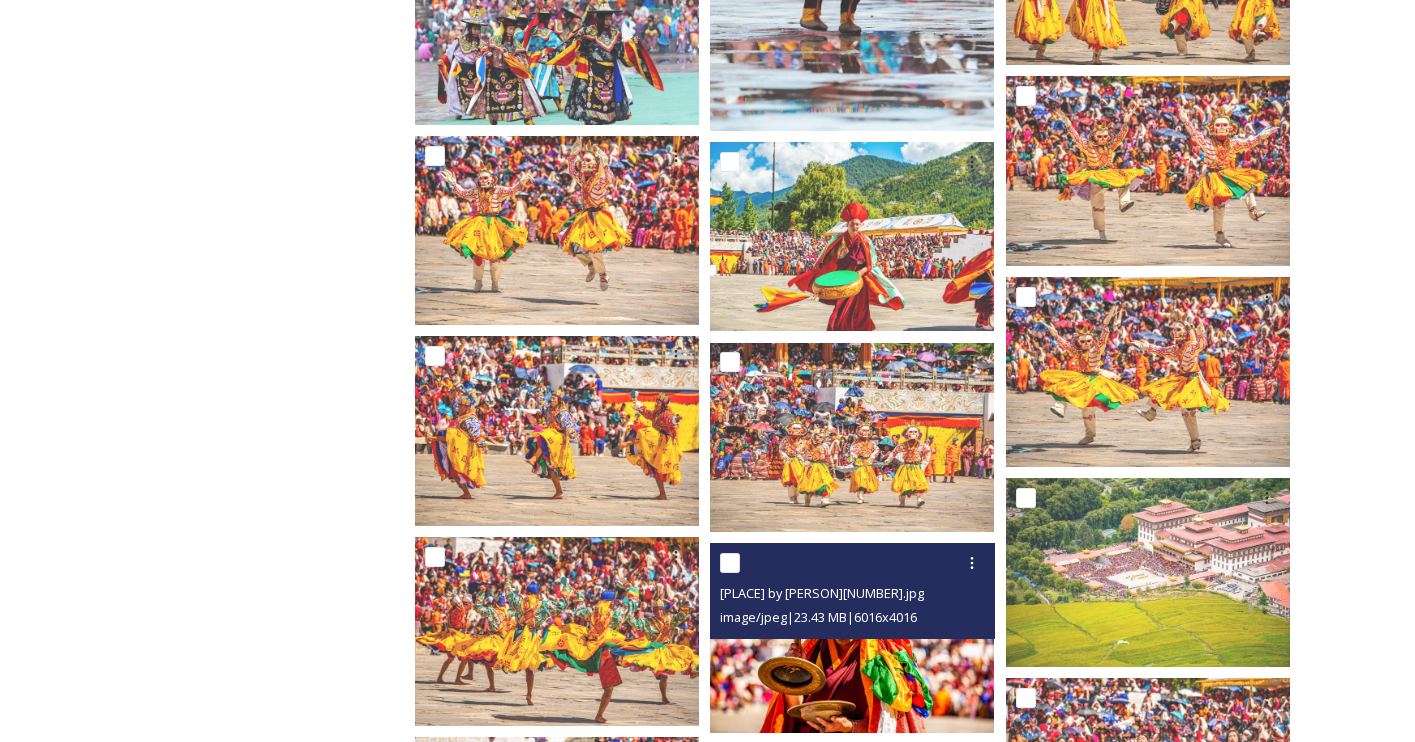 scroll, scrollTop: 4532, scrollLeft: 0, axis: vertical 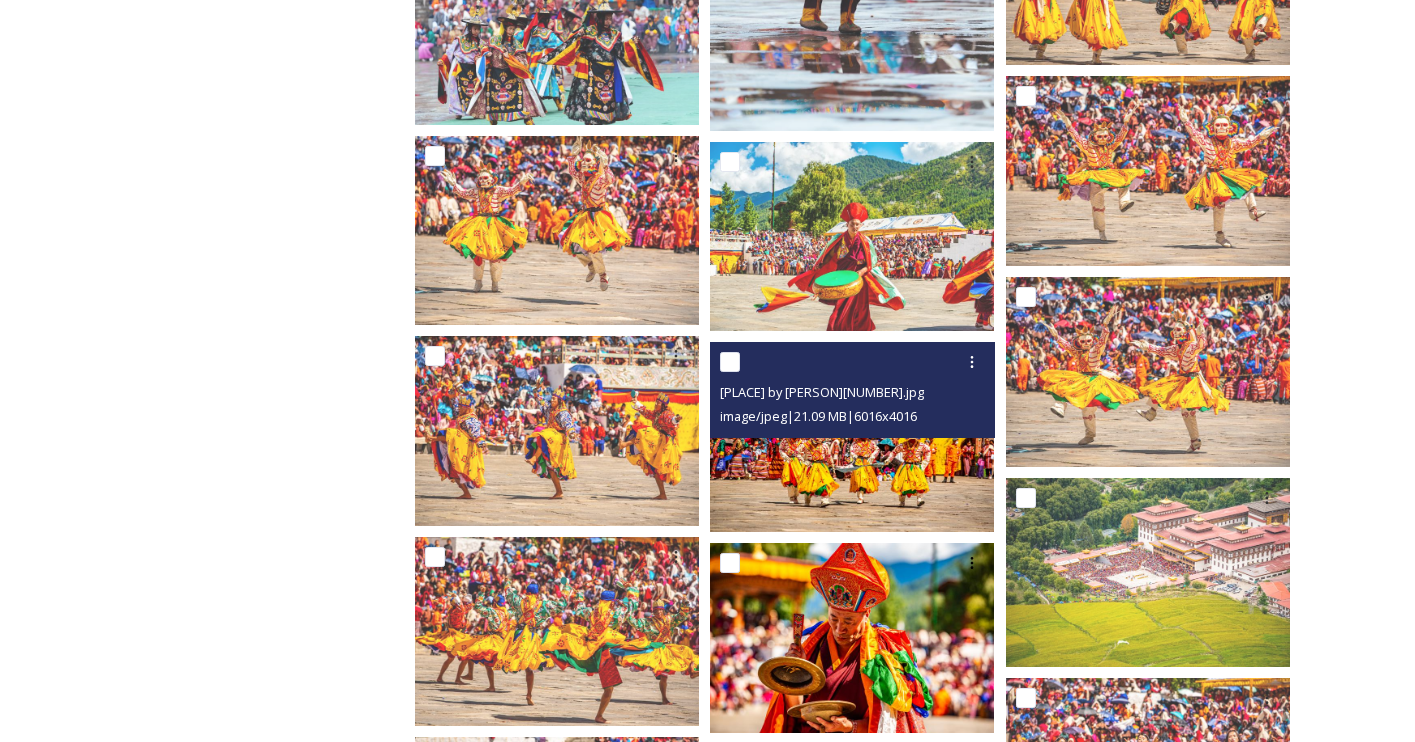 click at bounding box center [852, 437] 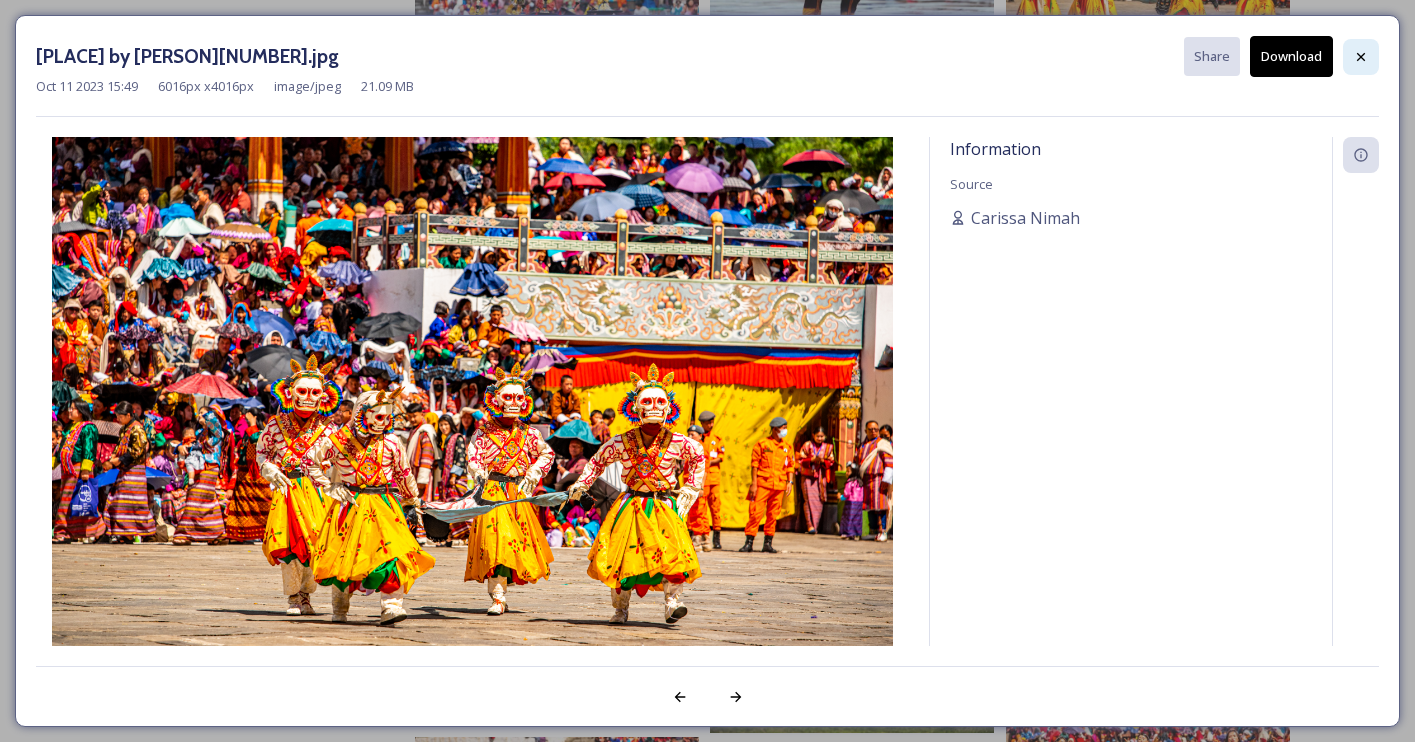 click 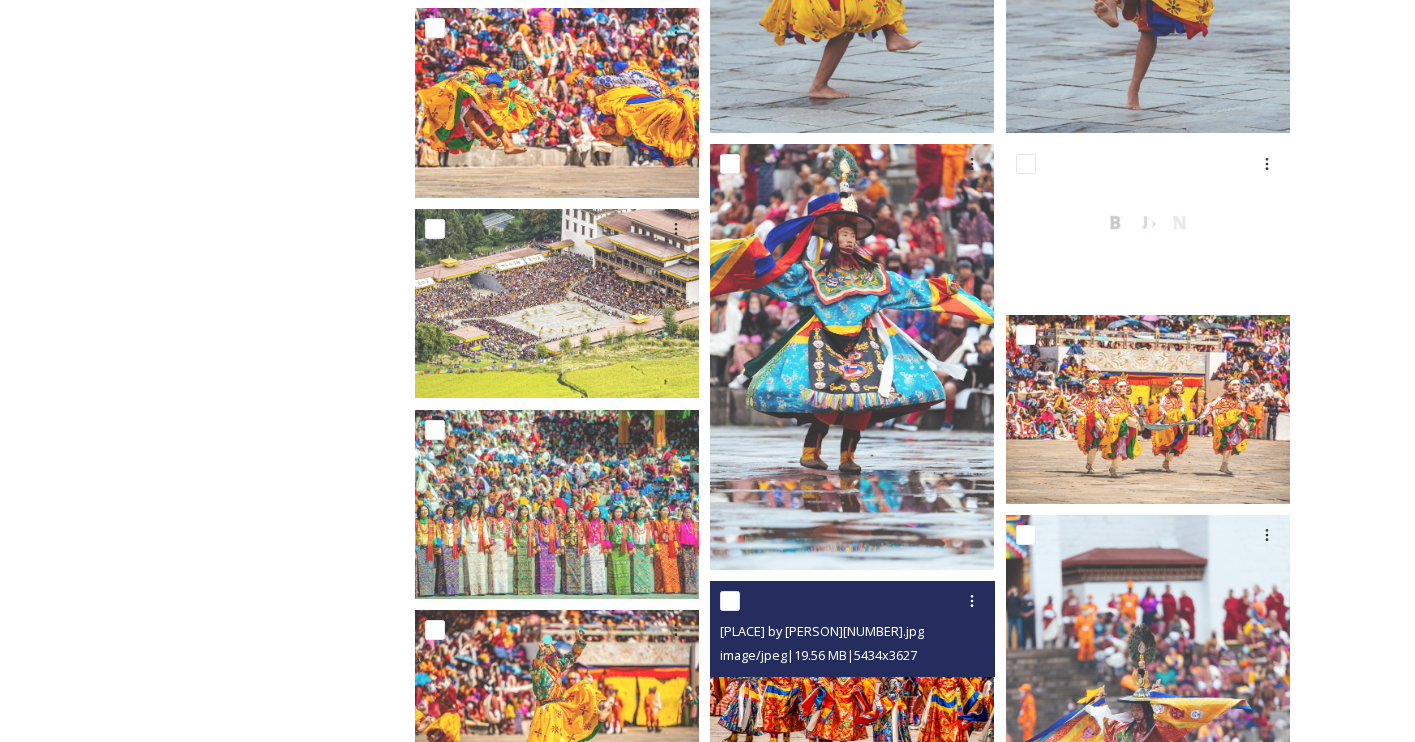 scroll, scrollTop: 3406, scrollLeft: 0, axis: vertical 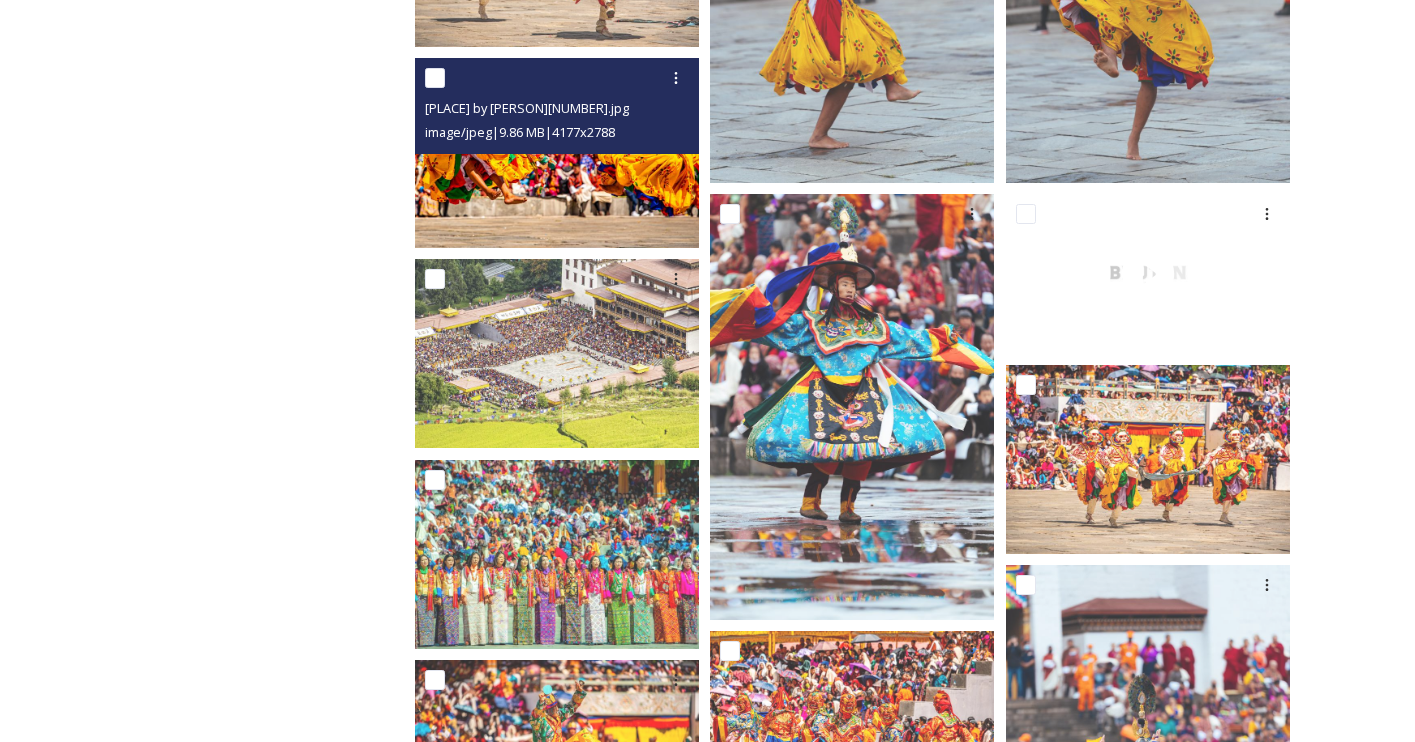 click at bounding box center (557, 152) 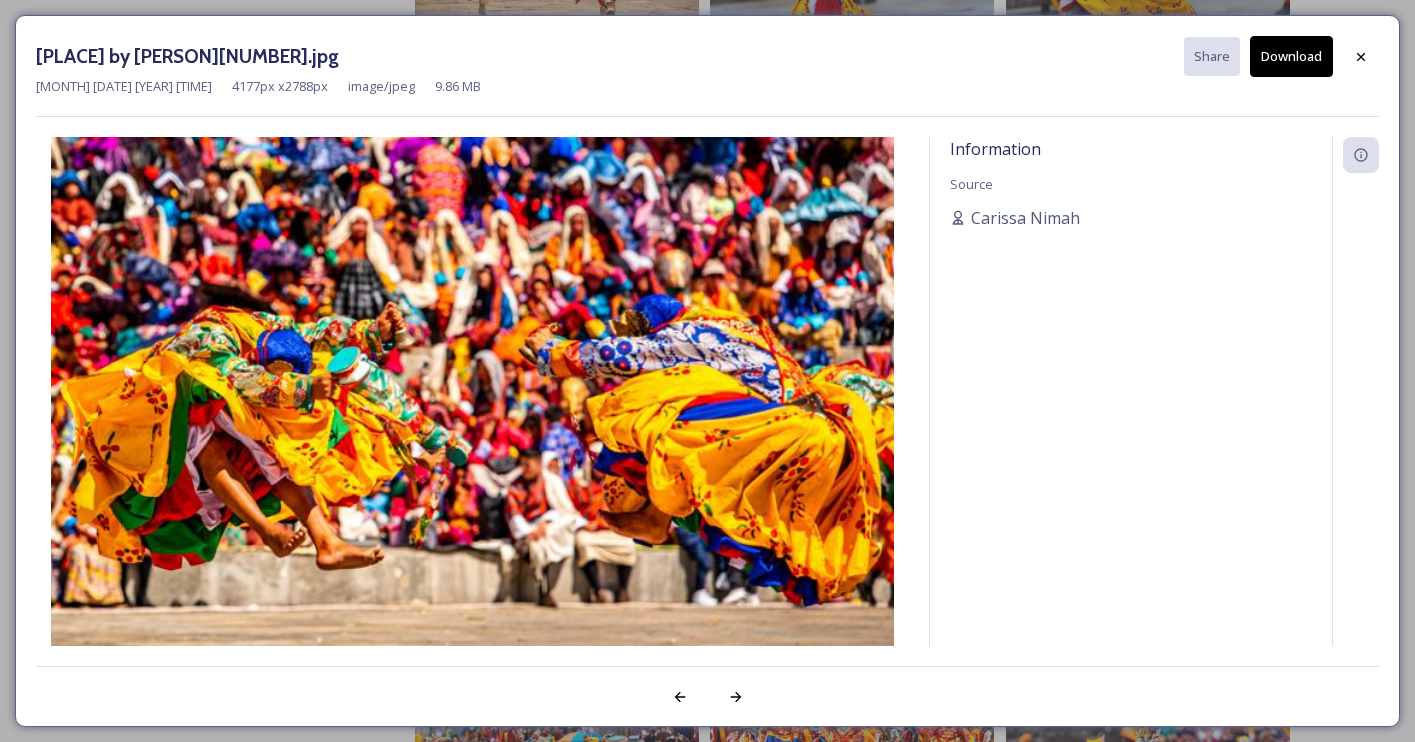 click on "Download" at bounding box center [1291, 56] 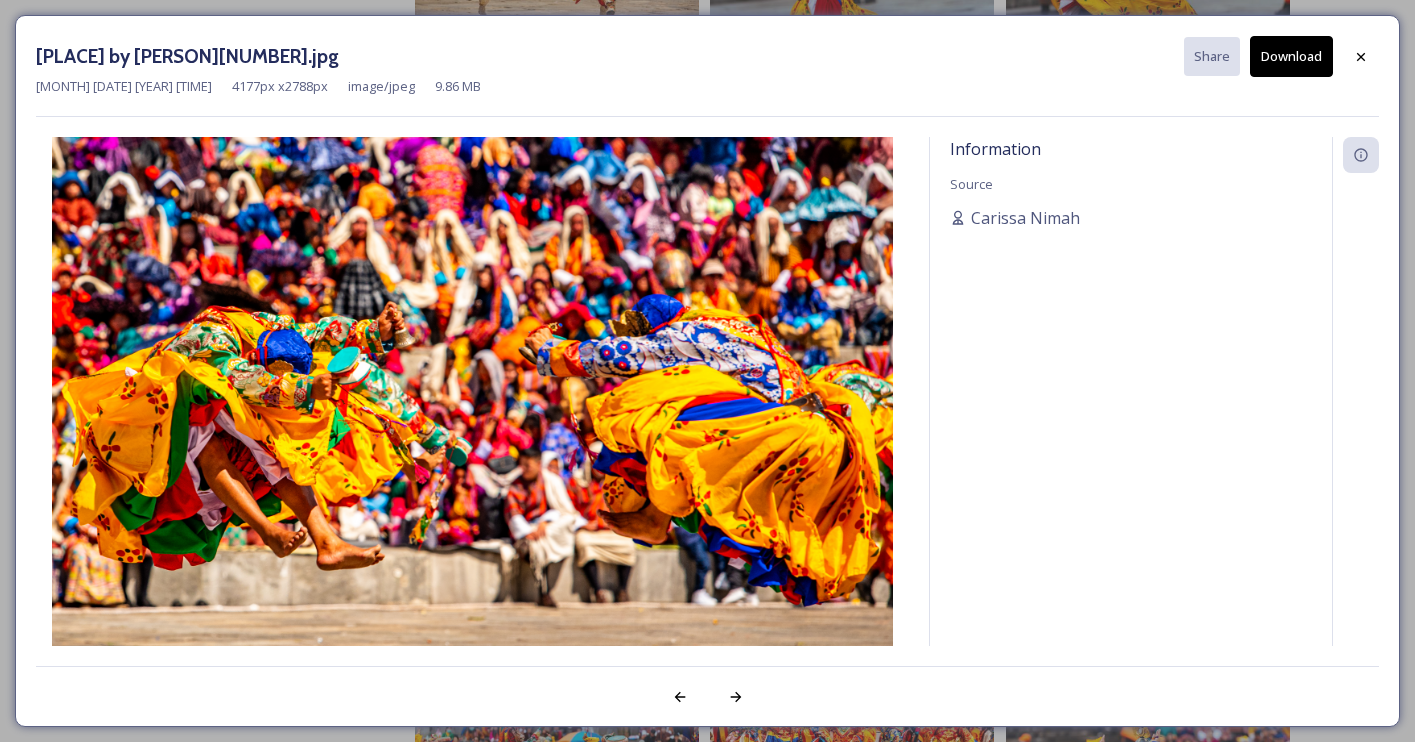 click on "[PLACE] by [PERSON][NUMBER].jpg Share Download" at bounding box center [707, 56] 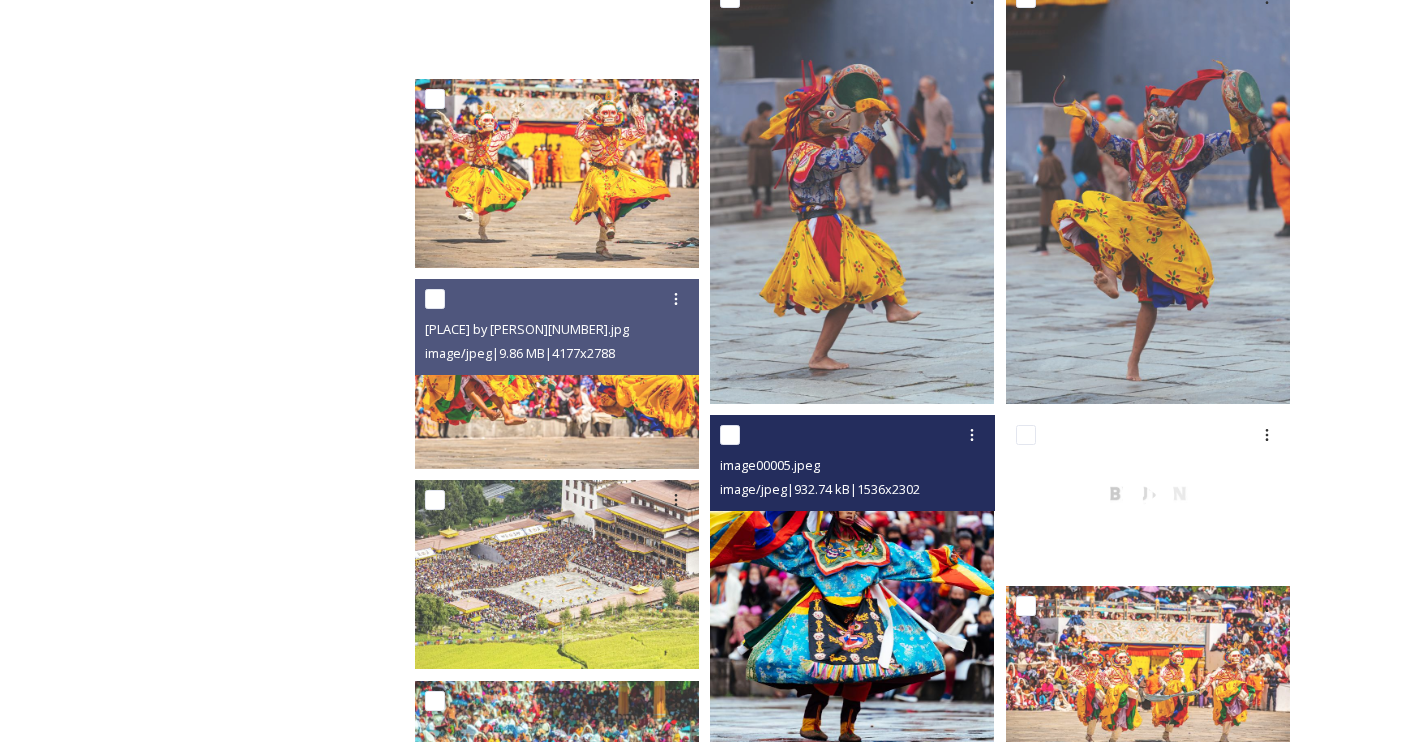 scroll, scrollTop: 2892, scrollLeft: 0, axis: vertical 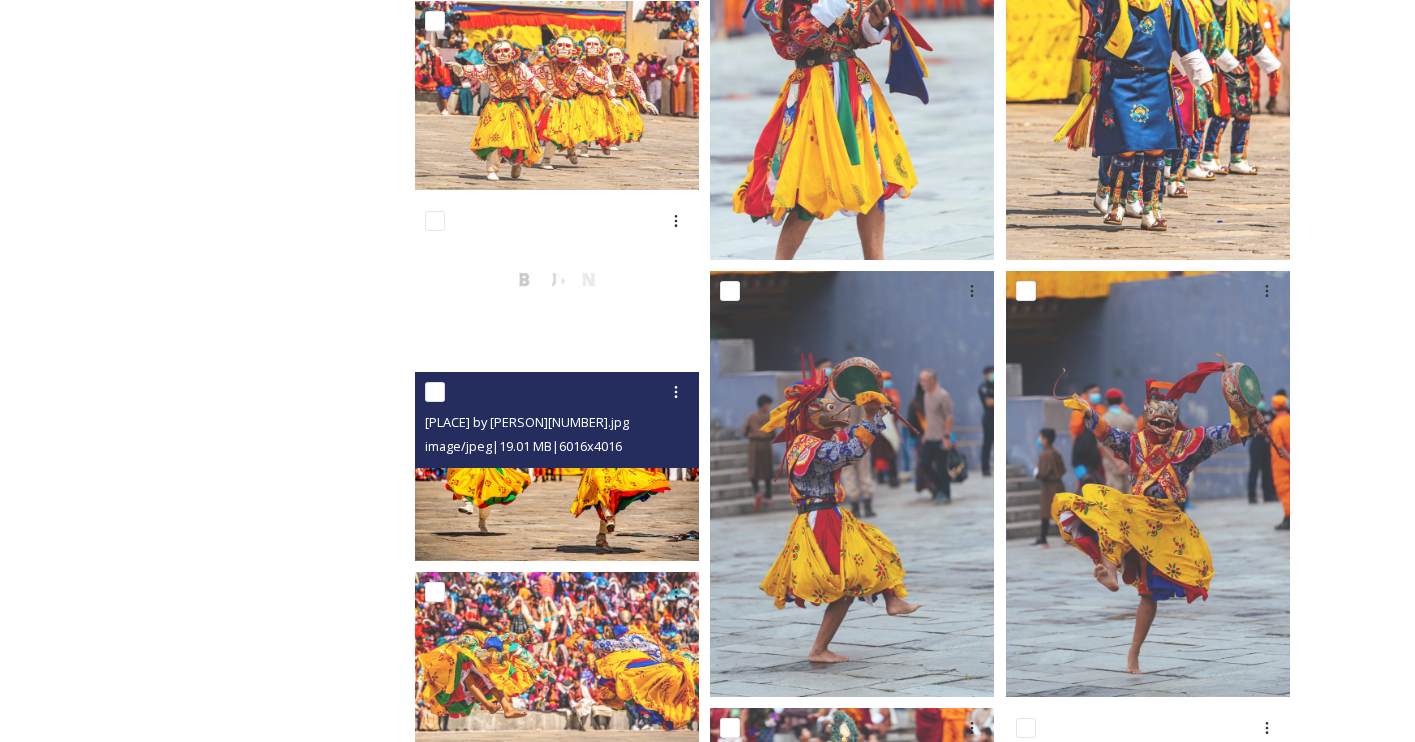 click at bounding box center [557, 466] 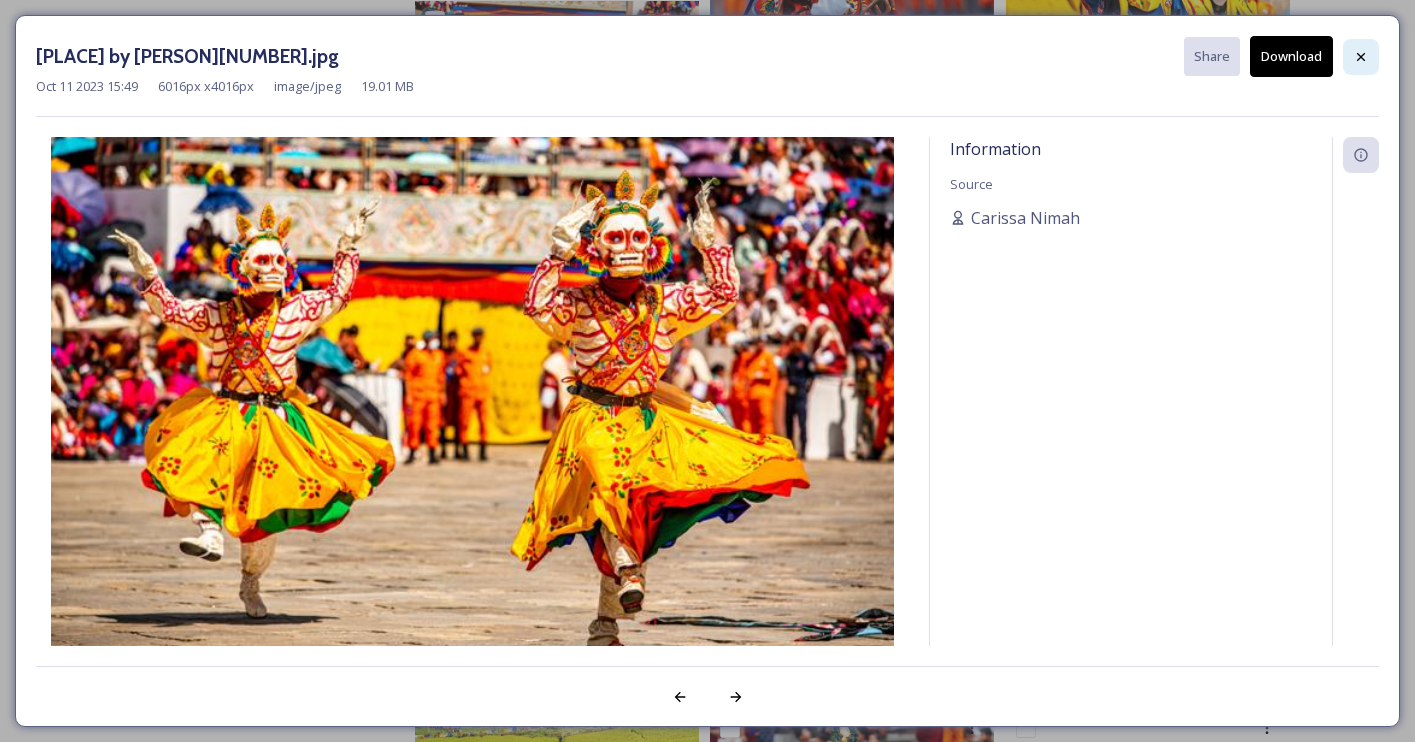 click 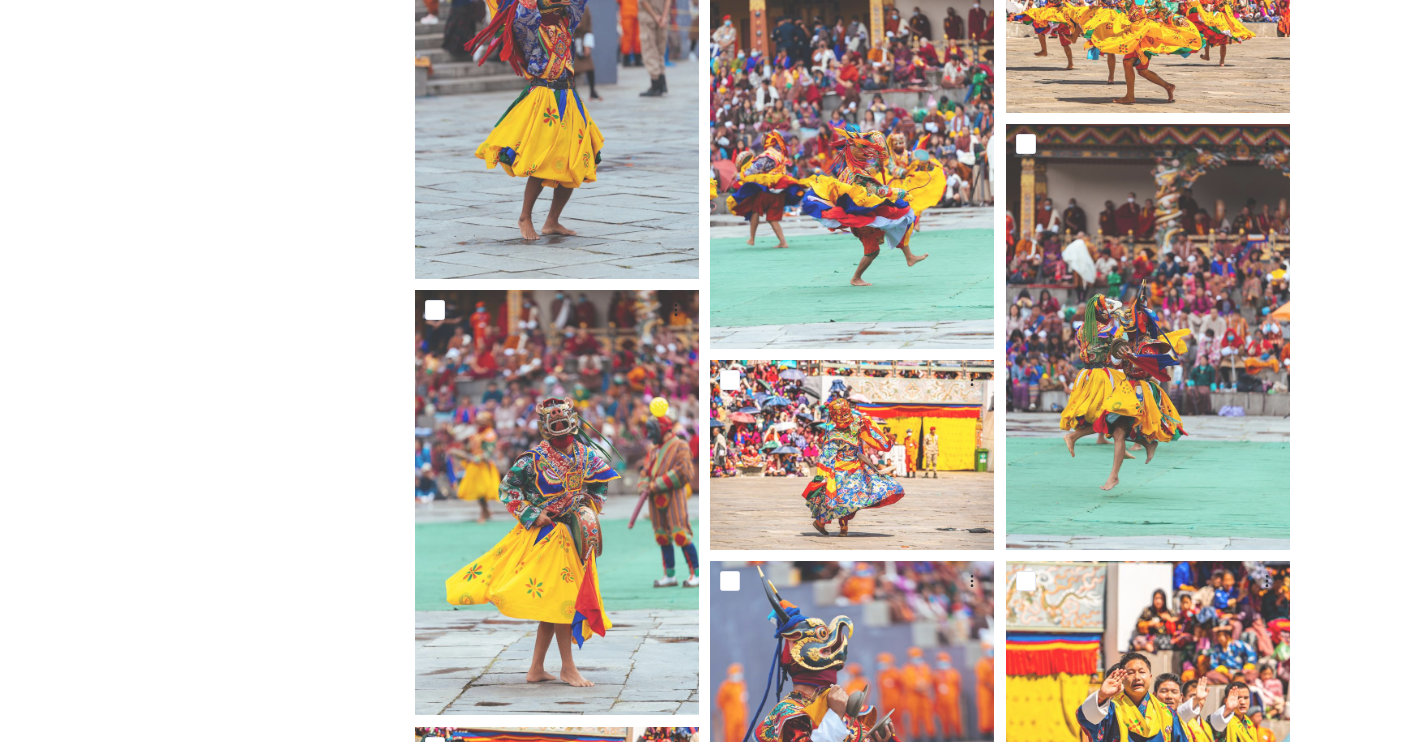 scroll, scrollTop: 2122, scrollLeft: 0, axis: vertical 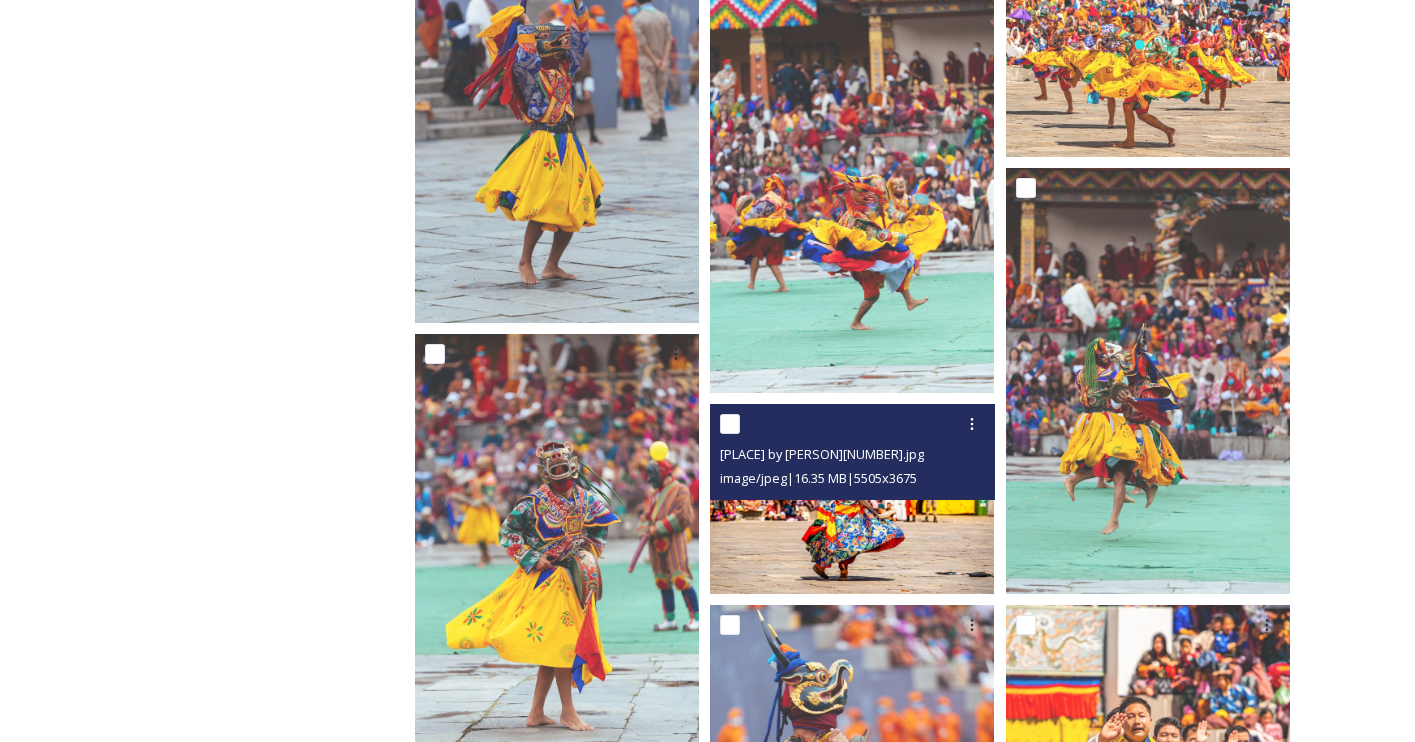 click at bounding box center [852, 498] 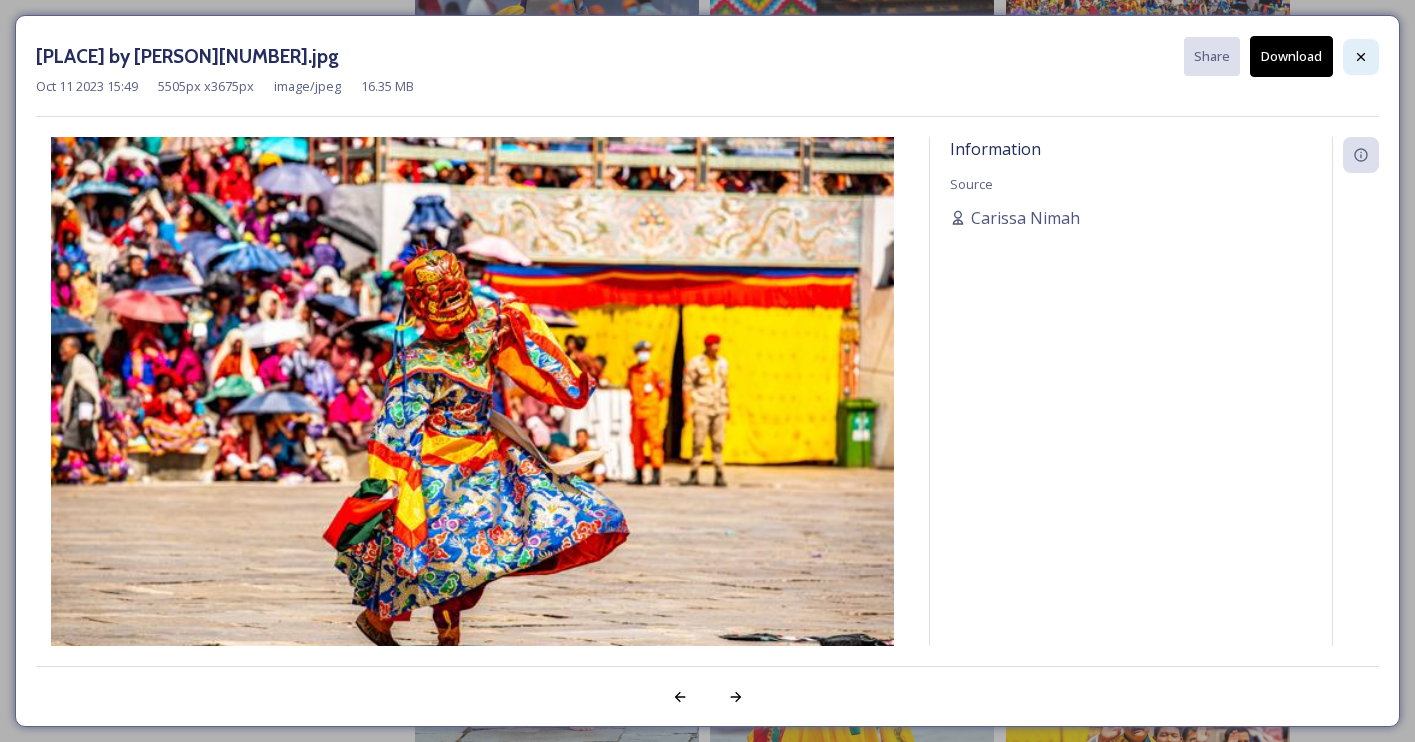 click at bounding box center (1361, 57) 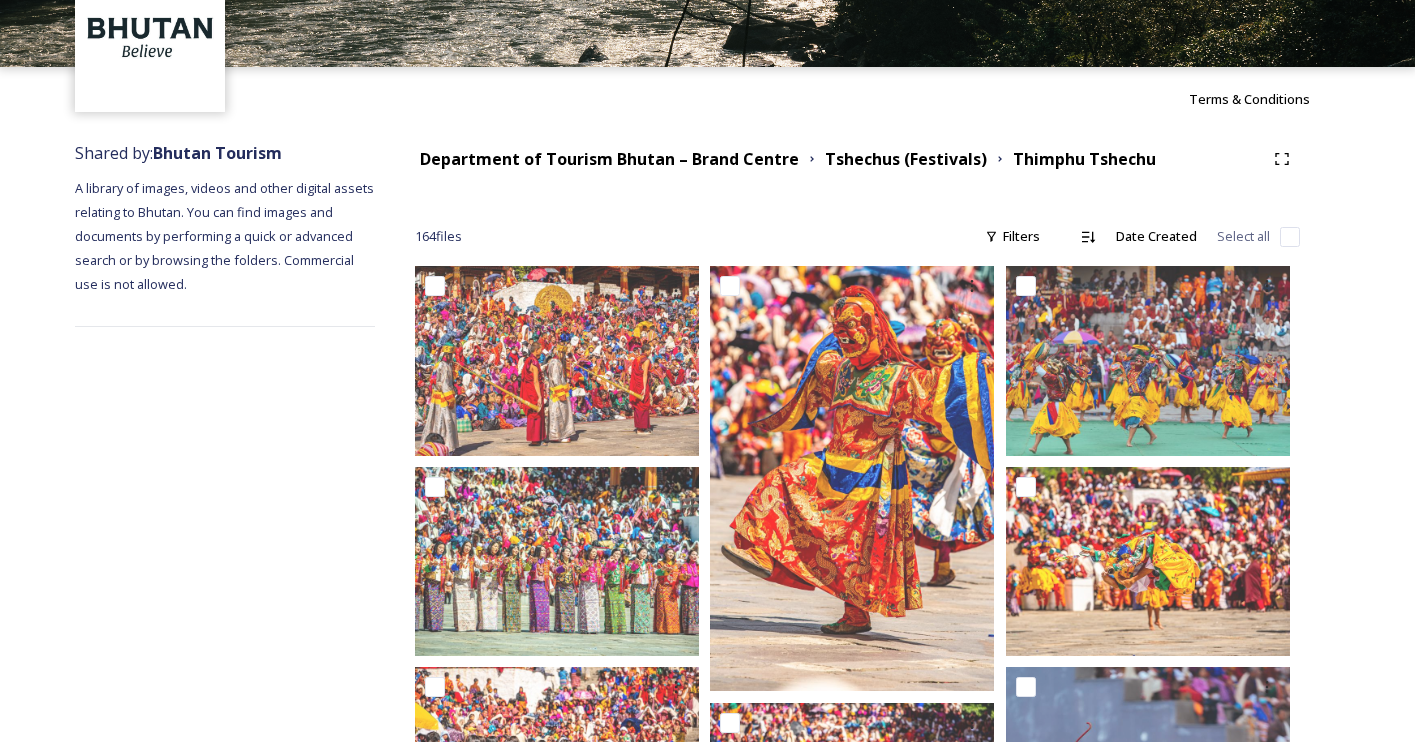 scroll, scrollTop: 0, scrollLeft: 0, axis: both 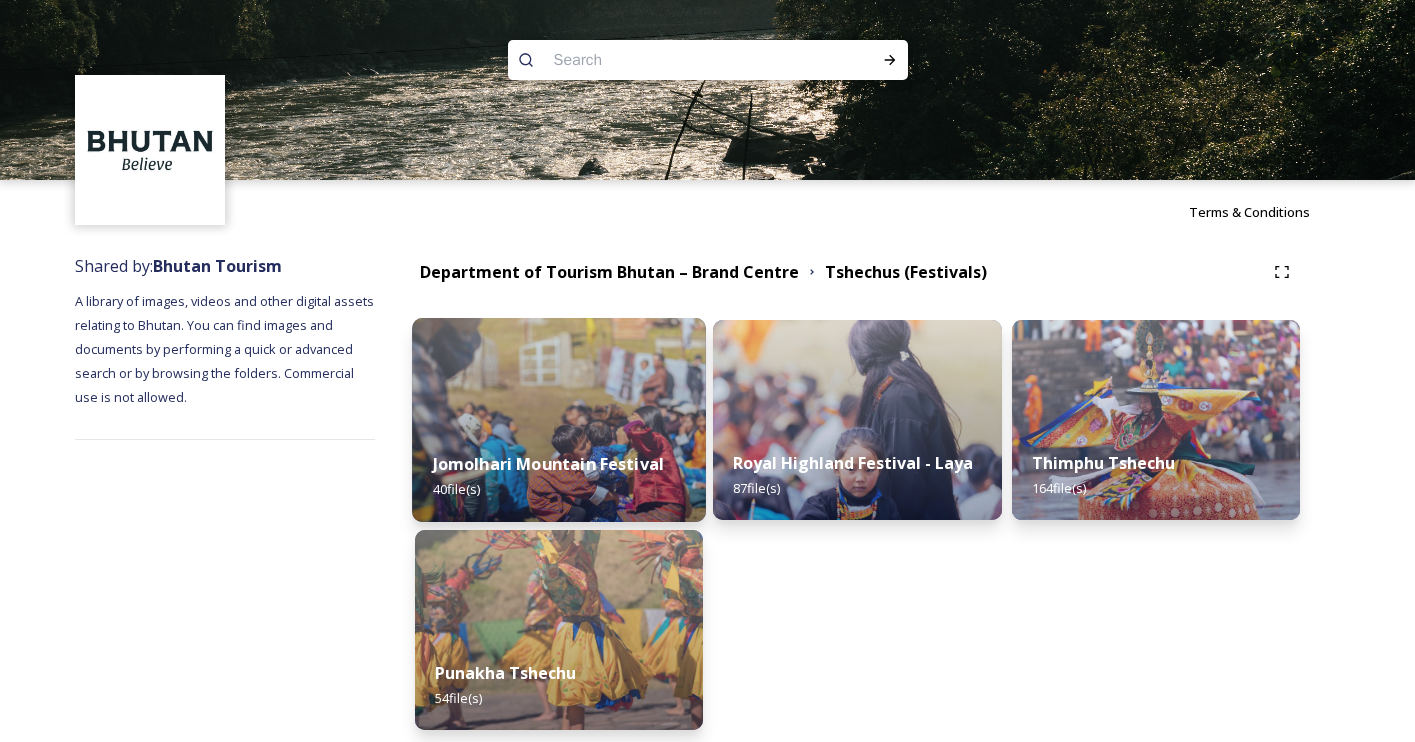 click on "Jomolhari Mountain Festival" at bounding box center [549, 464] 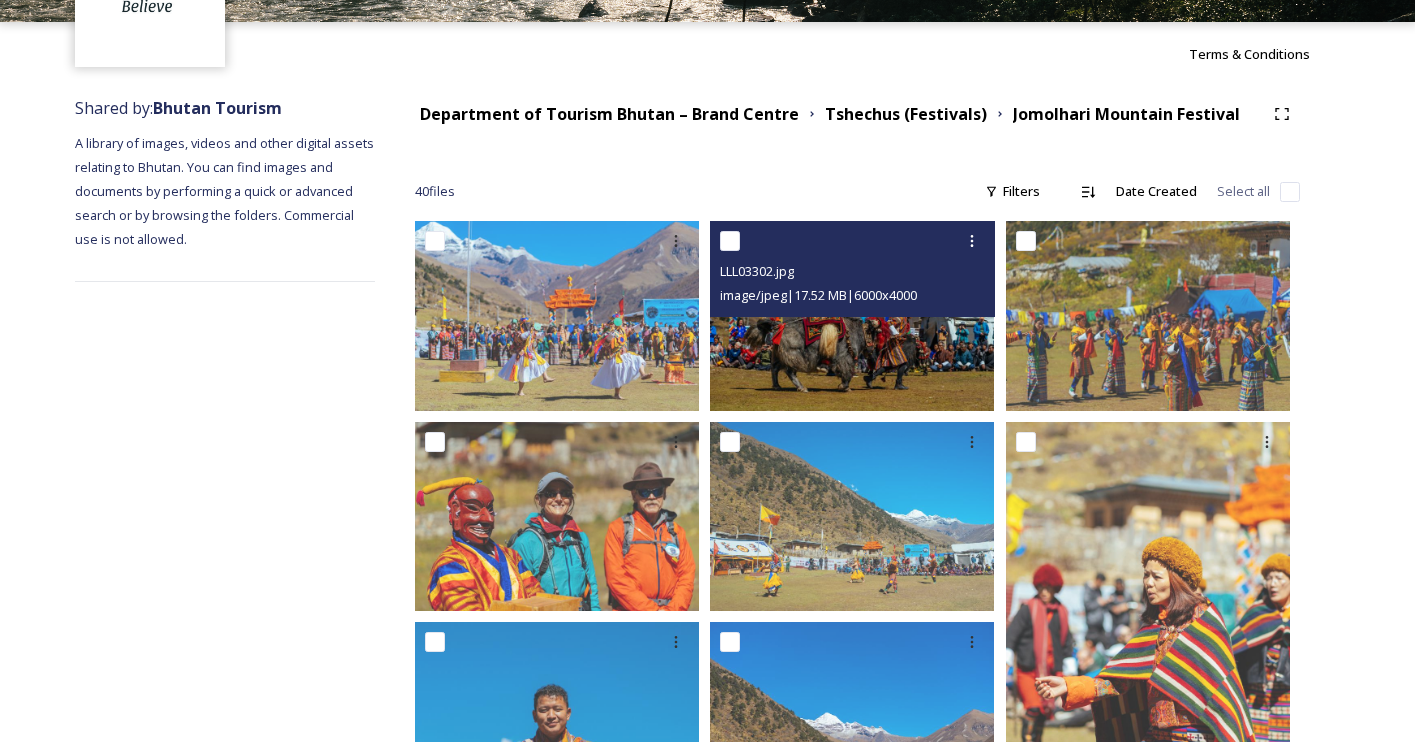 scroll, scrollTop: 243, scrollLeft: 0, axis: vertical 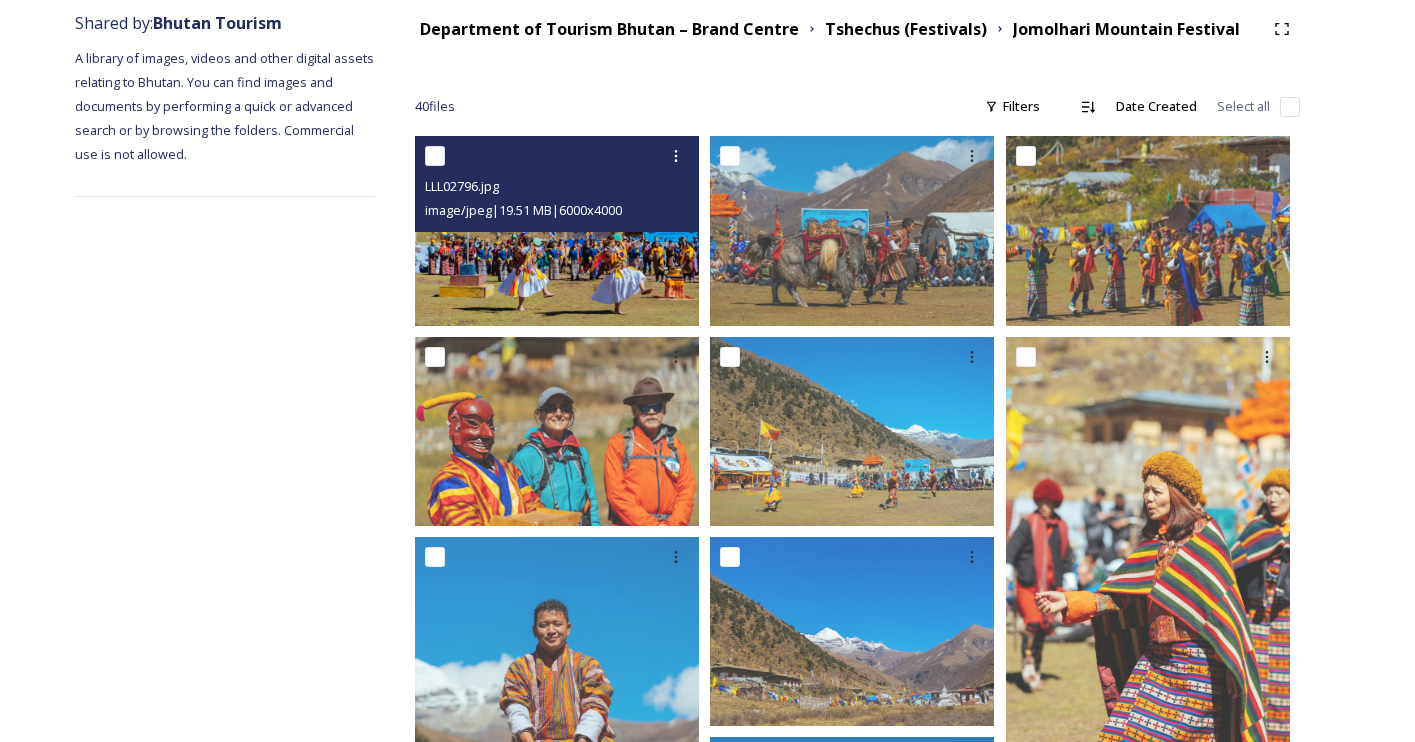 click at bounding box center (557, 230) 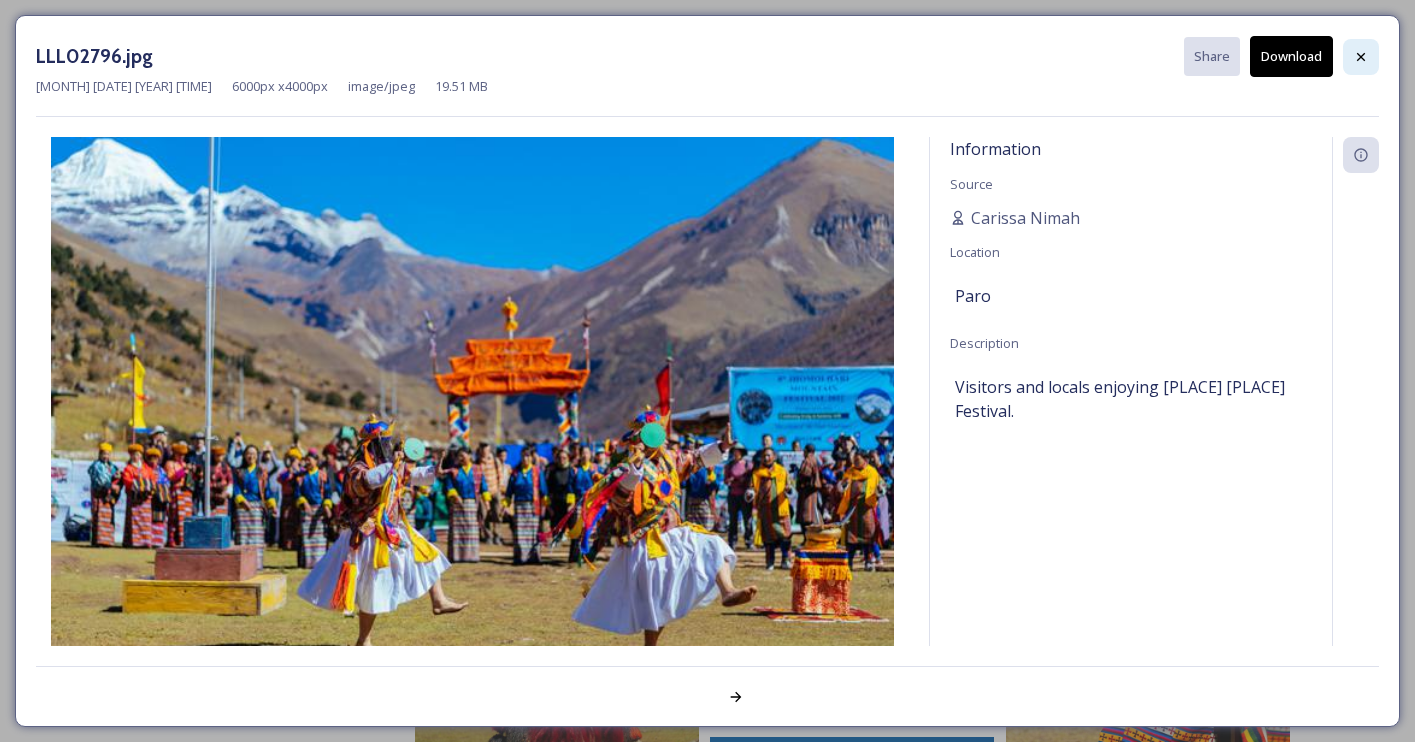 click 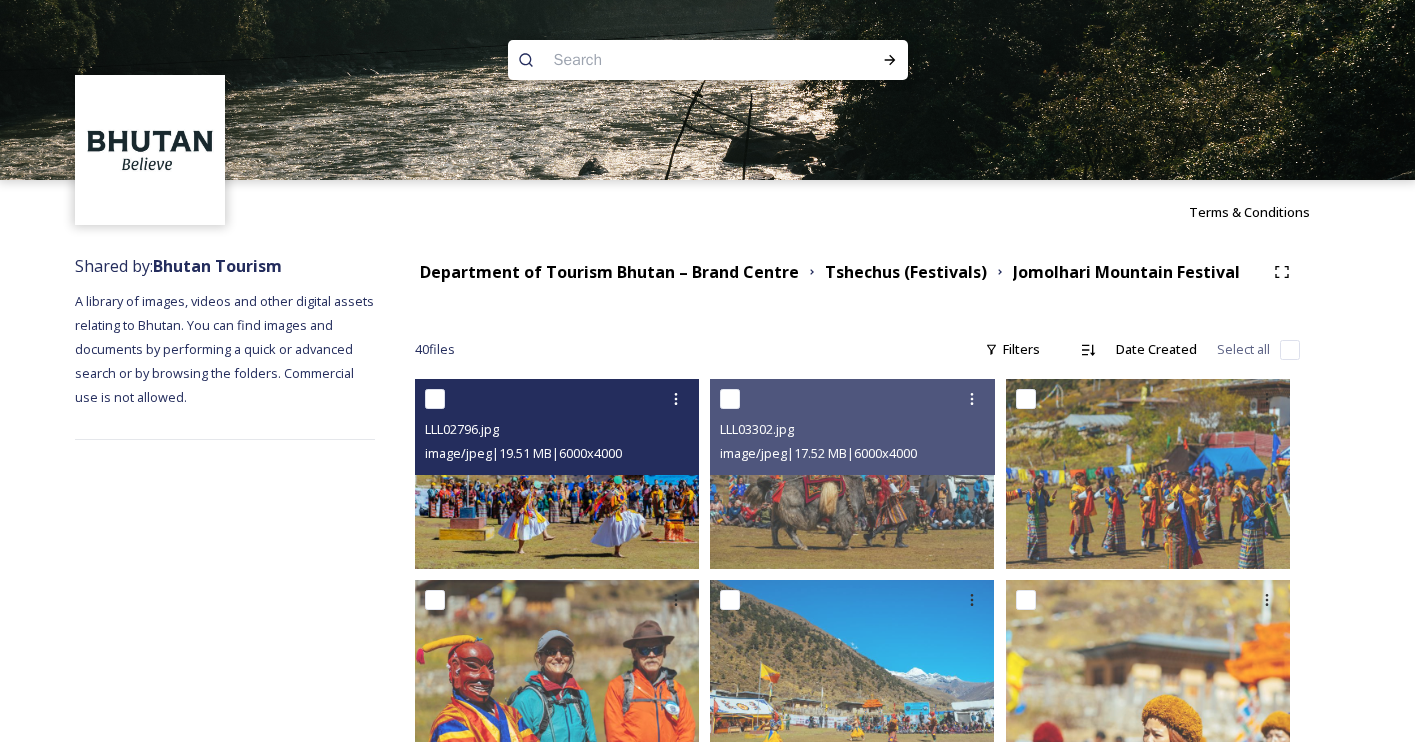 scroll, scrollTop: 0, scrollLeft: 0, axis: both 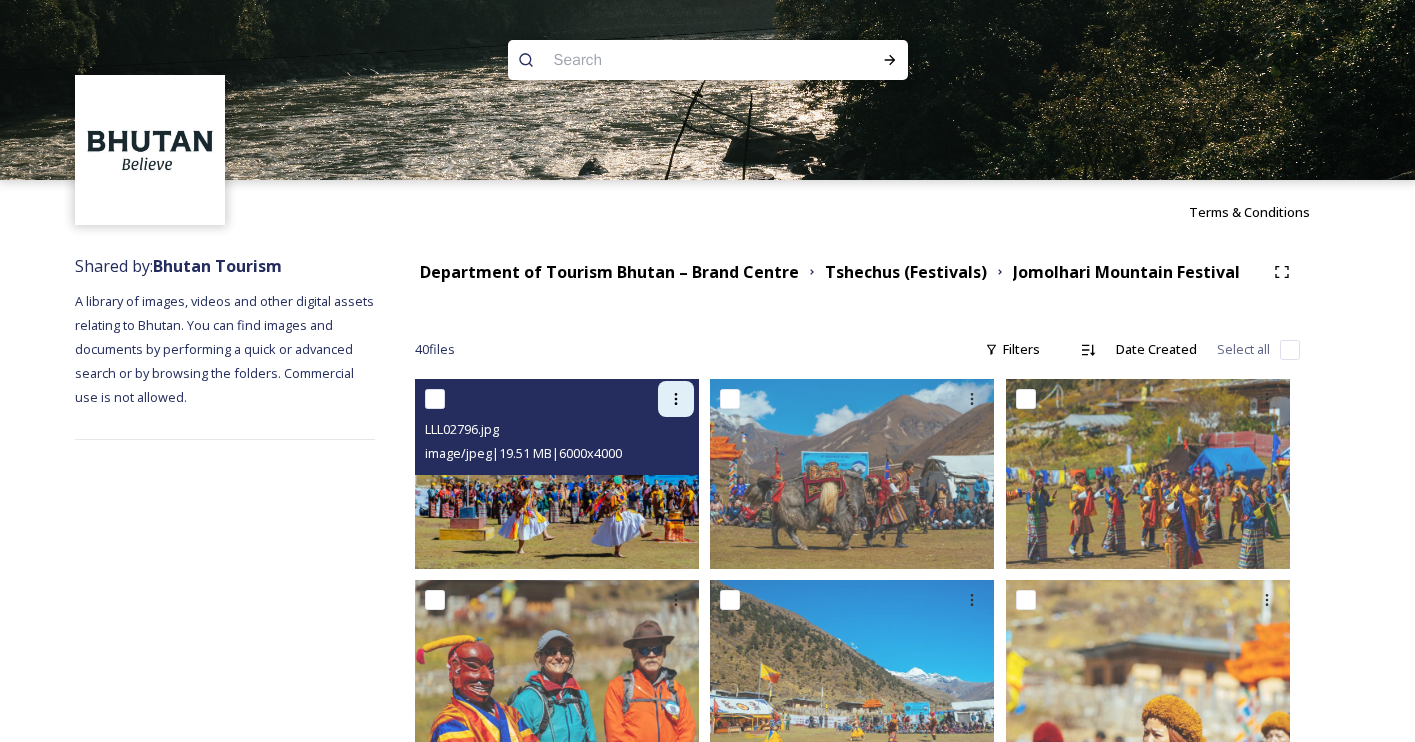 click at bounding box center [676, 399] 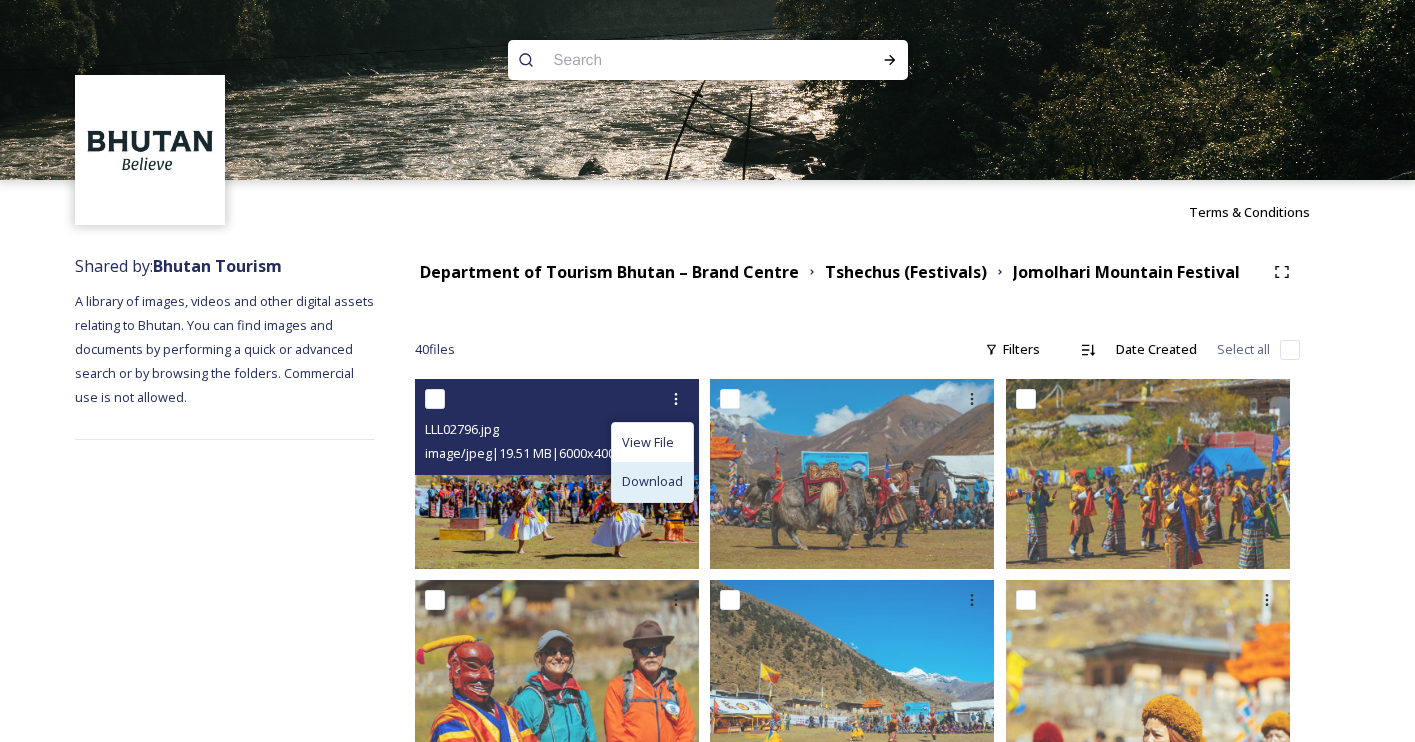 click on "Download" at bounding box center [652, 481] 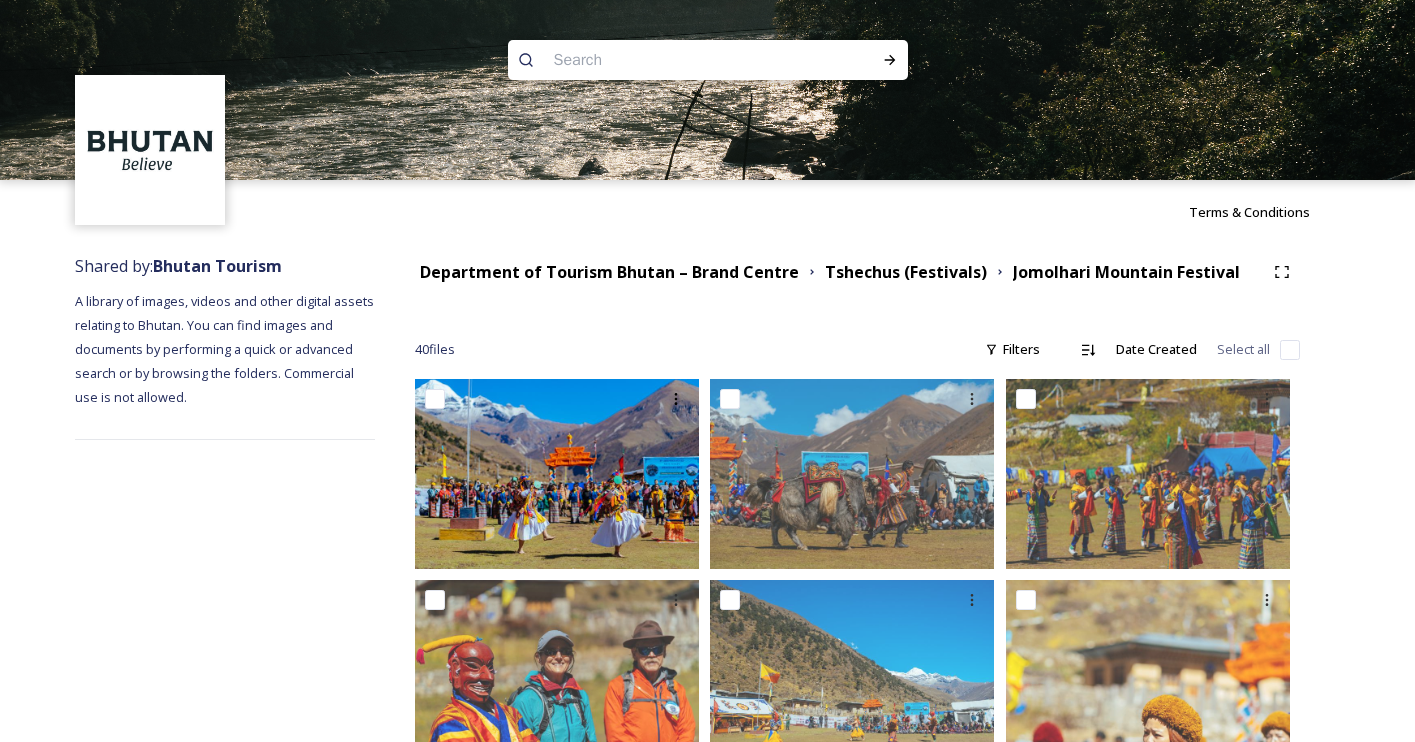 click at bounding box center (707, 90) 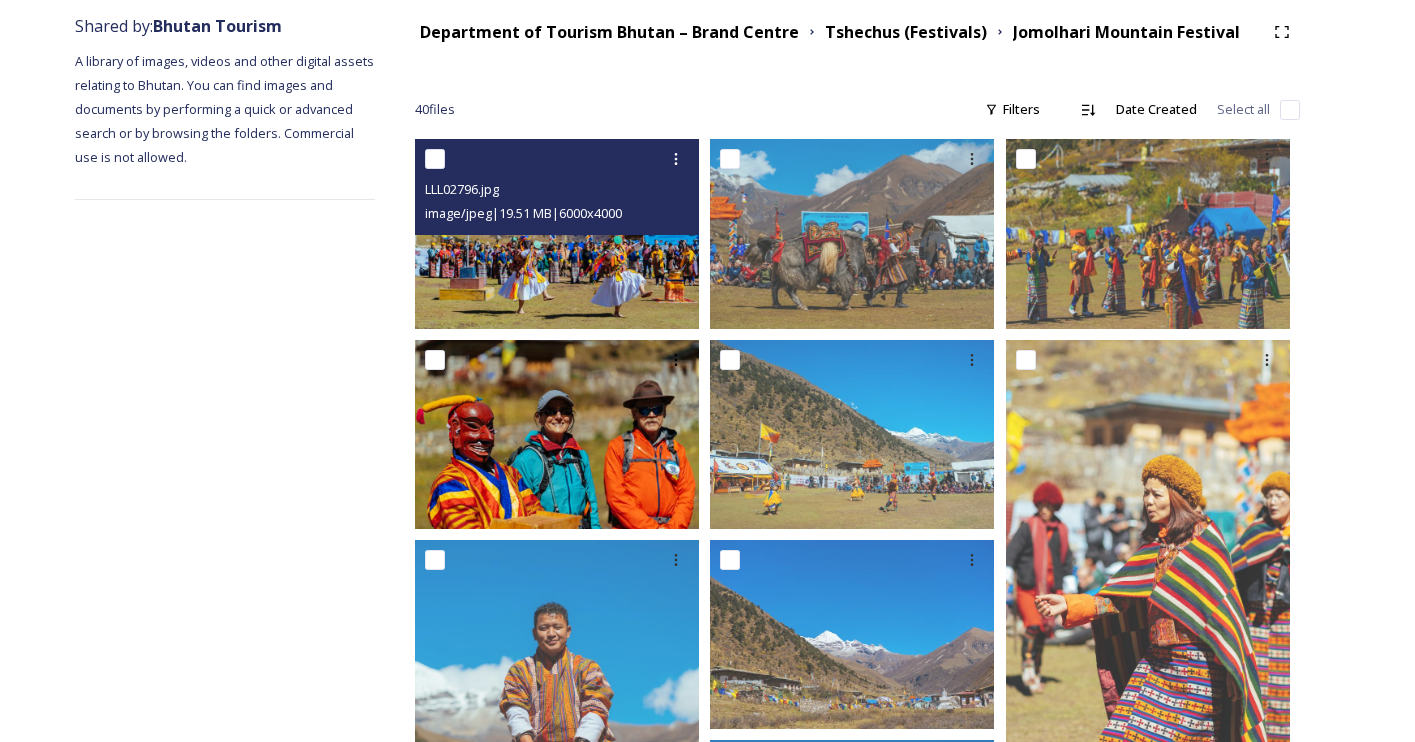 scroll, scrollTop: 247, scrollLeft: 0, axis: vertical 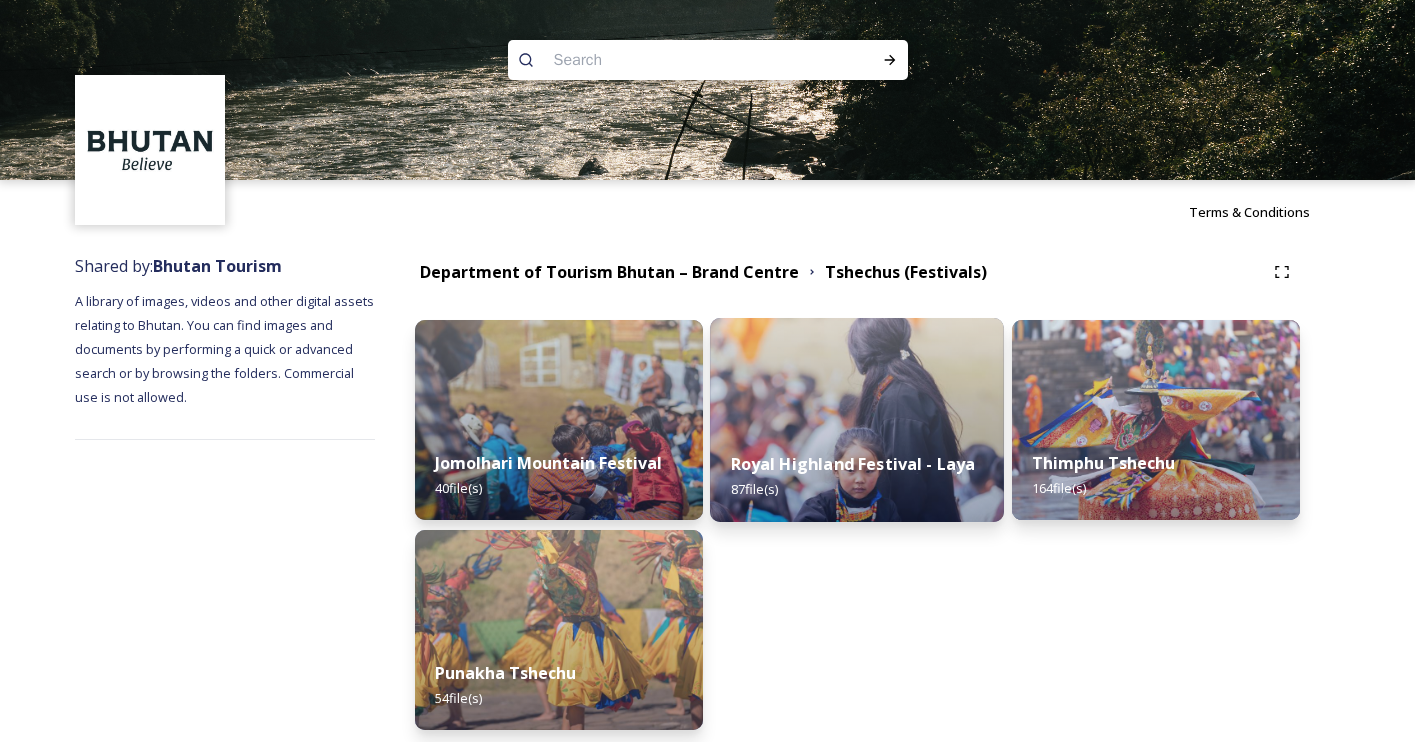 click on "Royal Highland Festival - Laya" at bounding box center (853, 464) 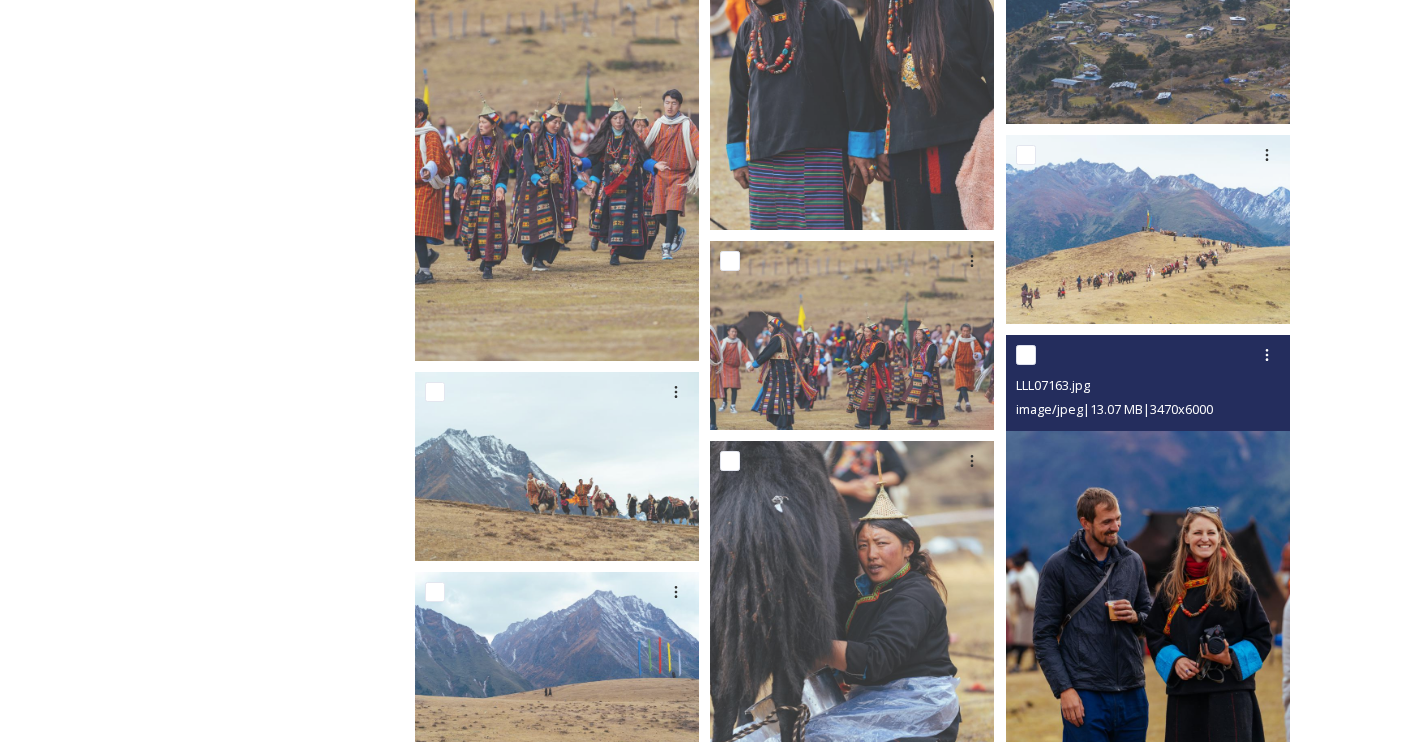 scroll, scrollTop: 3873, scrollLeft: 0, axis: vertical 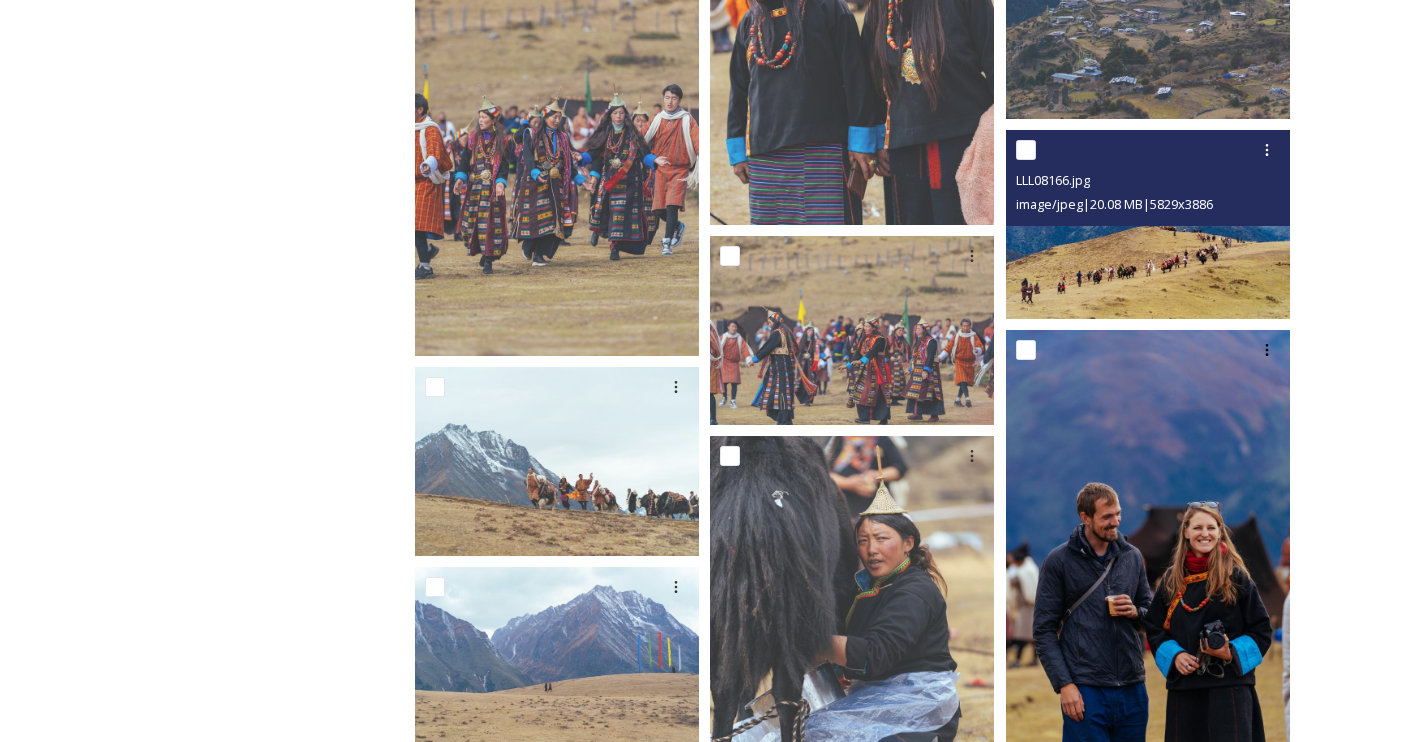 click at bounding box center [1148, 224] 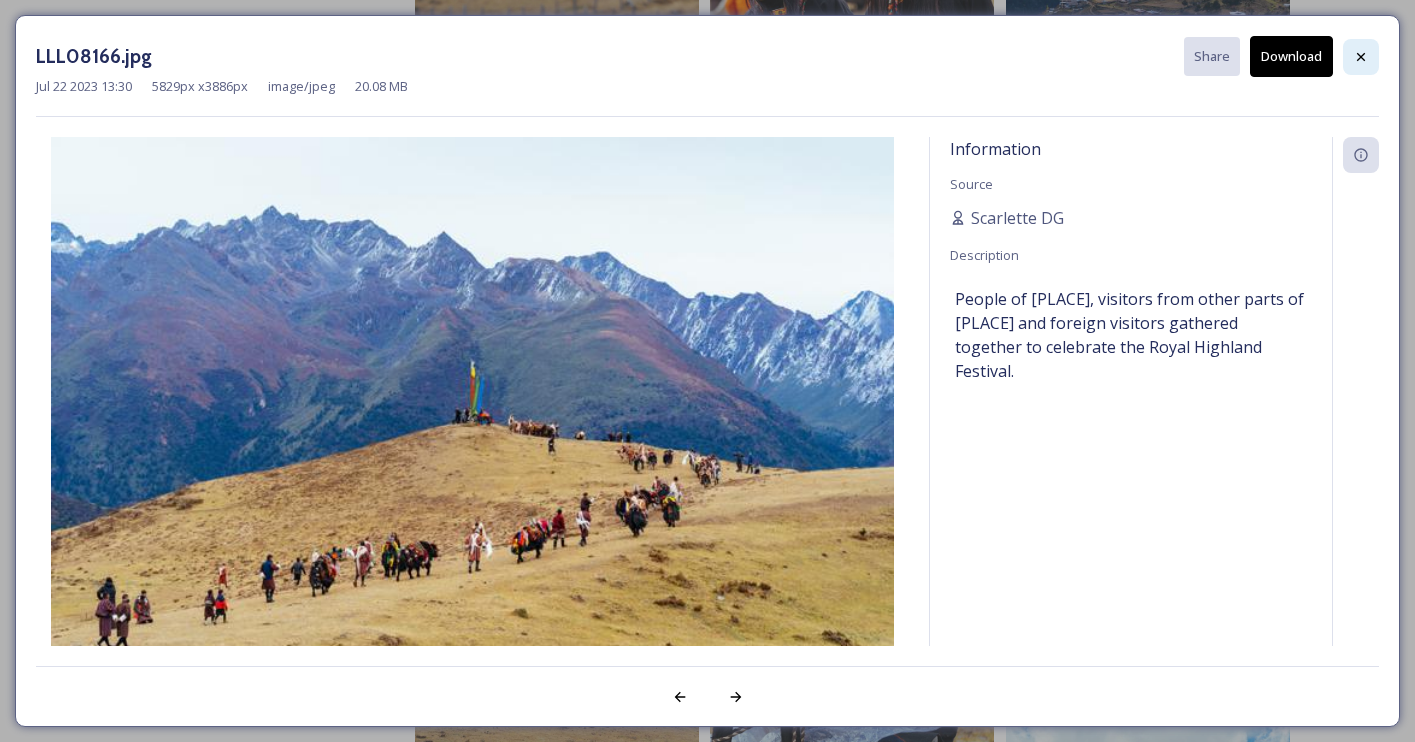 click at bounding box center [1361, 57] 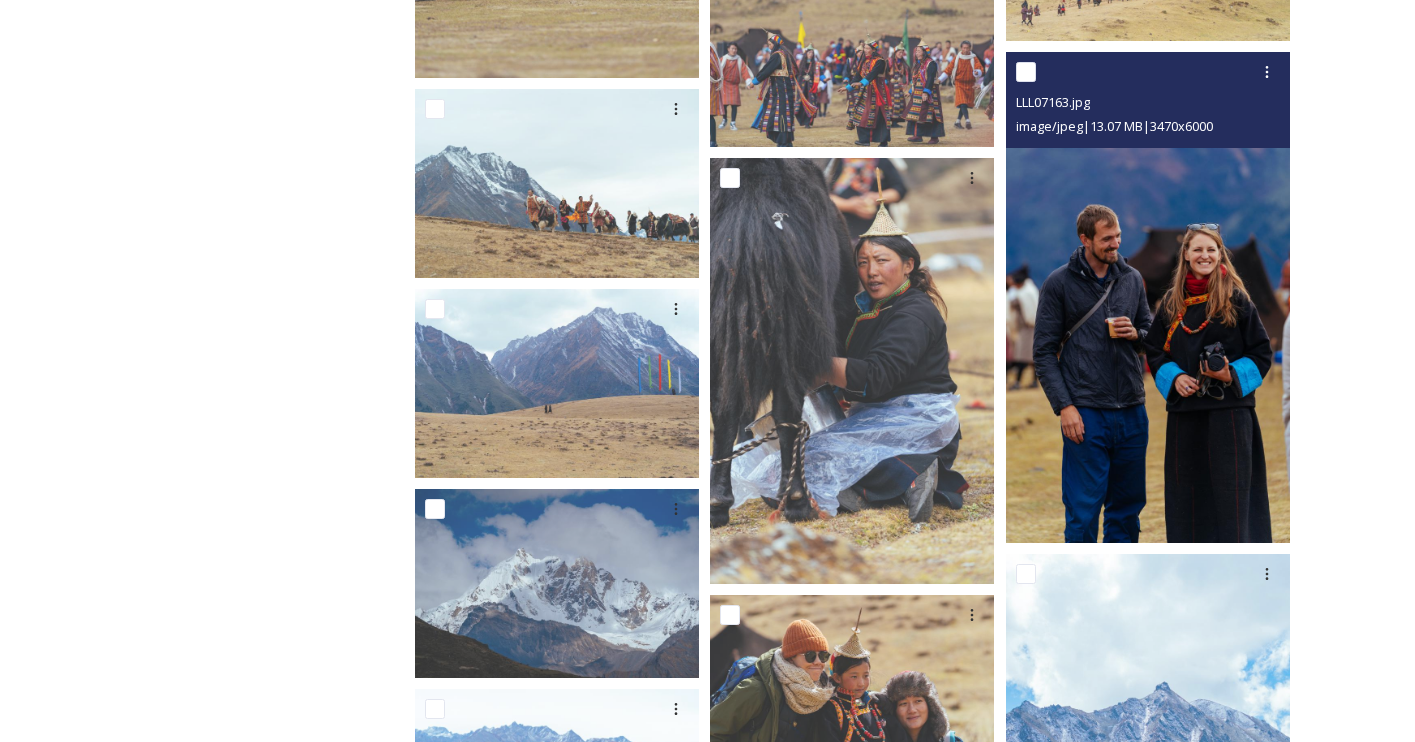 scroll, scrollTop: 4605, scrollLeft: 0, axis: vertical 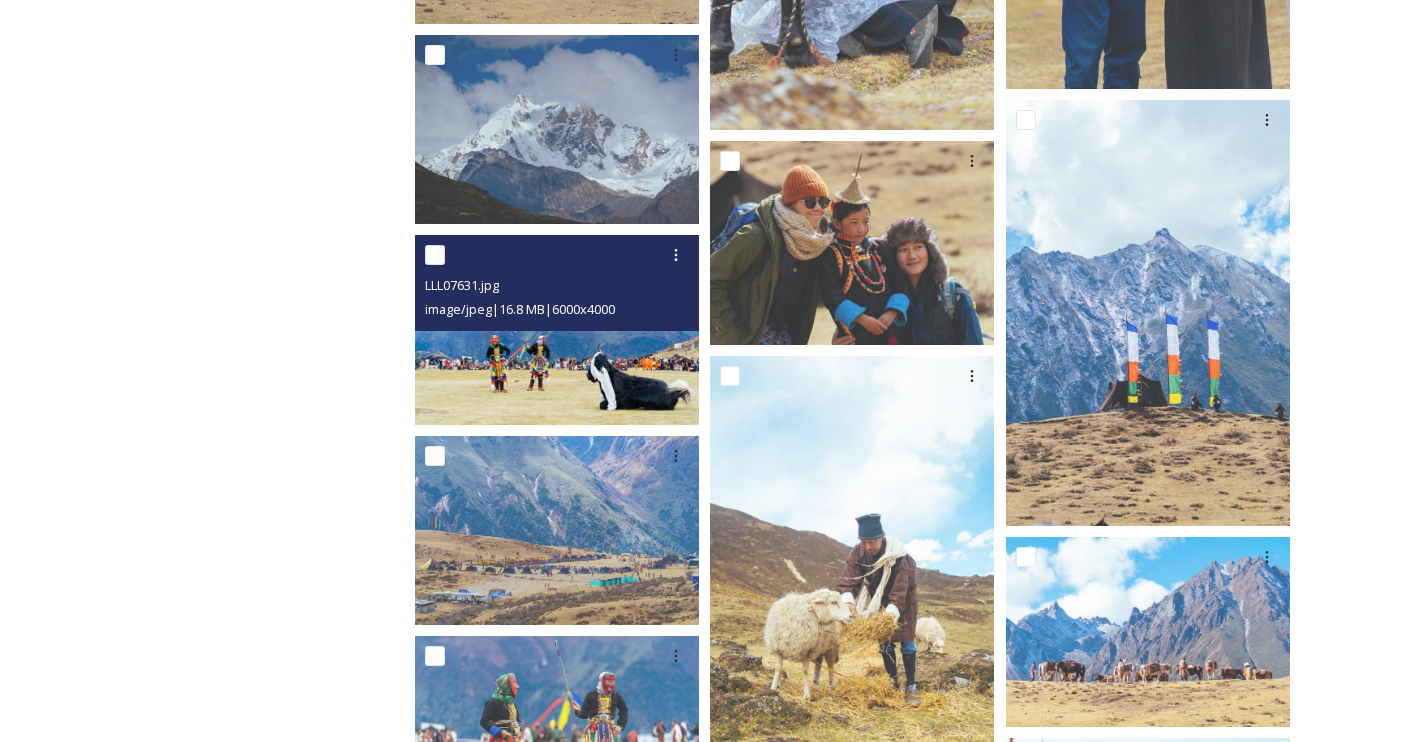 click at bounding box center (557, 329) 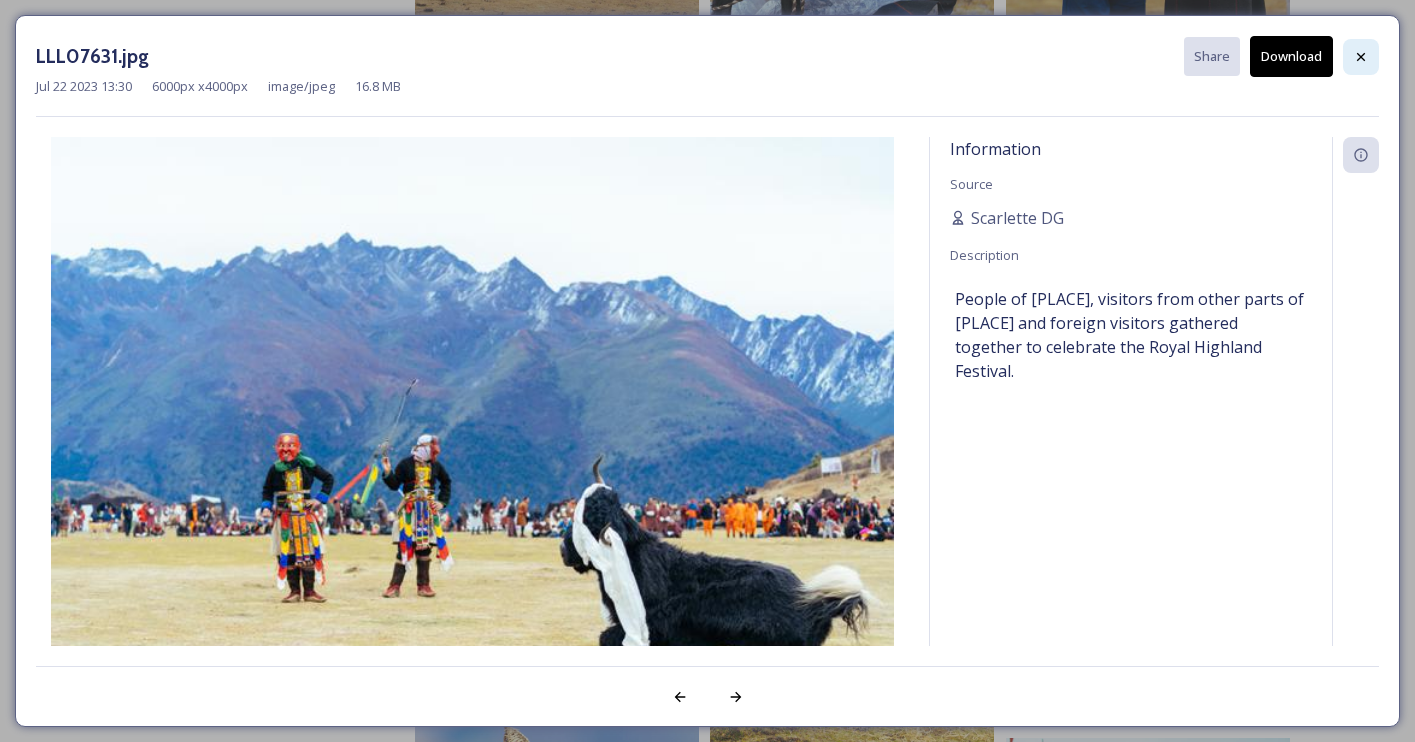 click 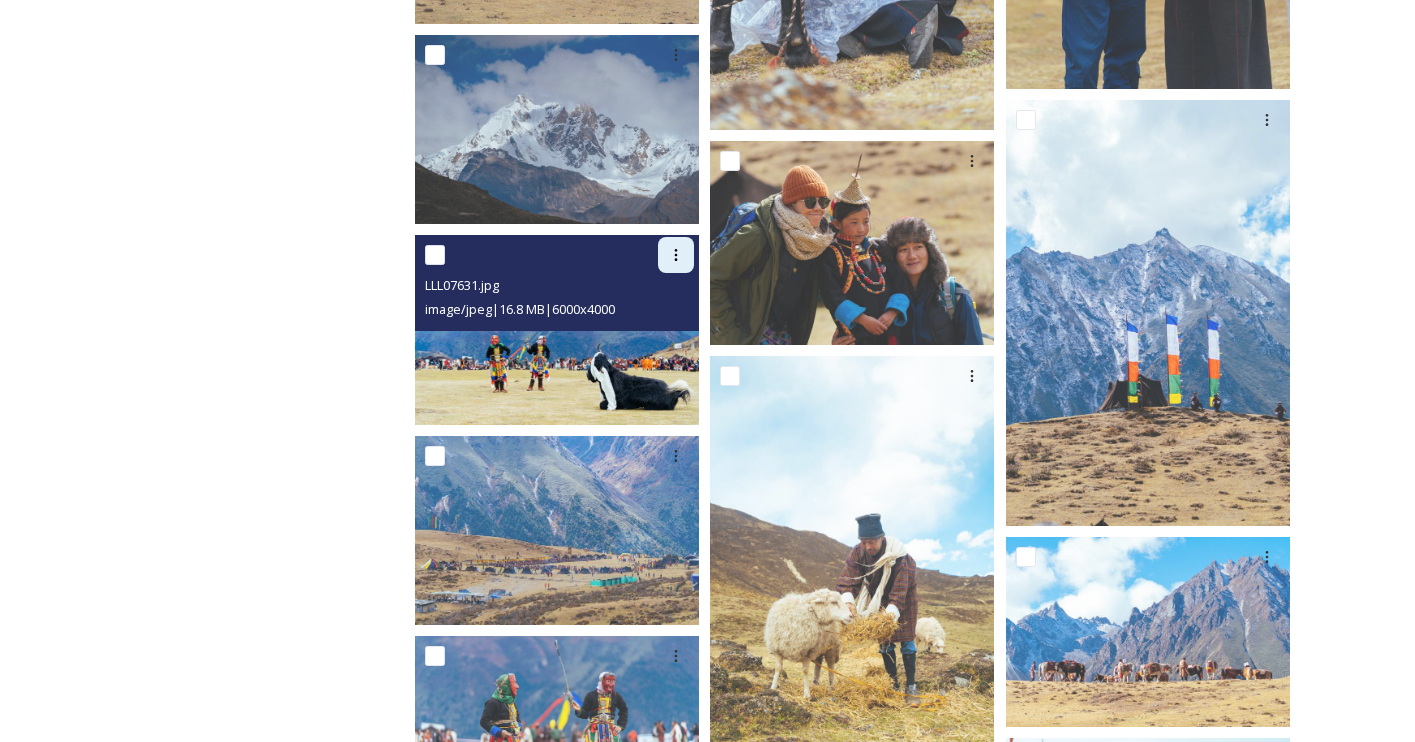 click 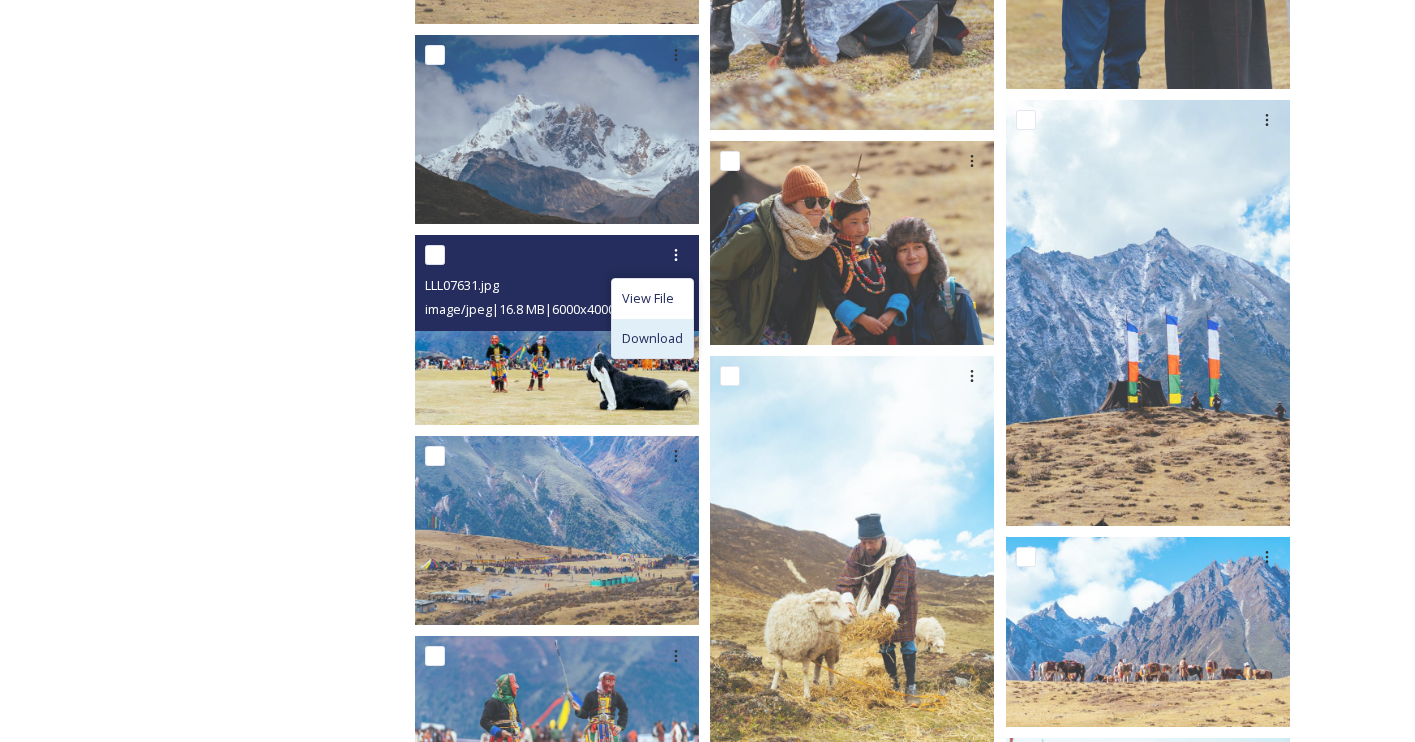 click on "Download" at bounding box center (652, 338) 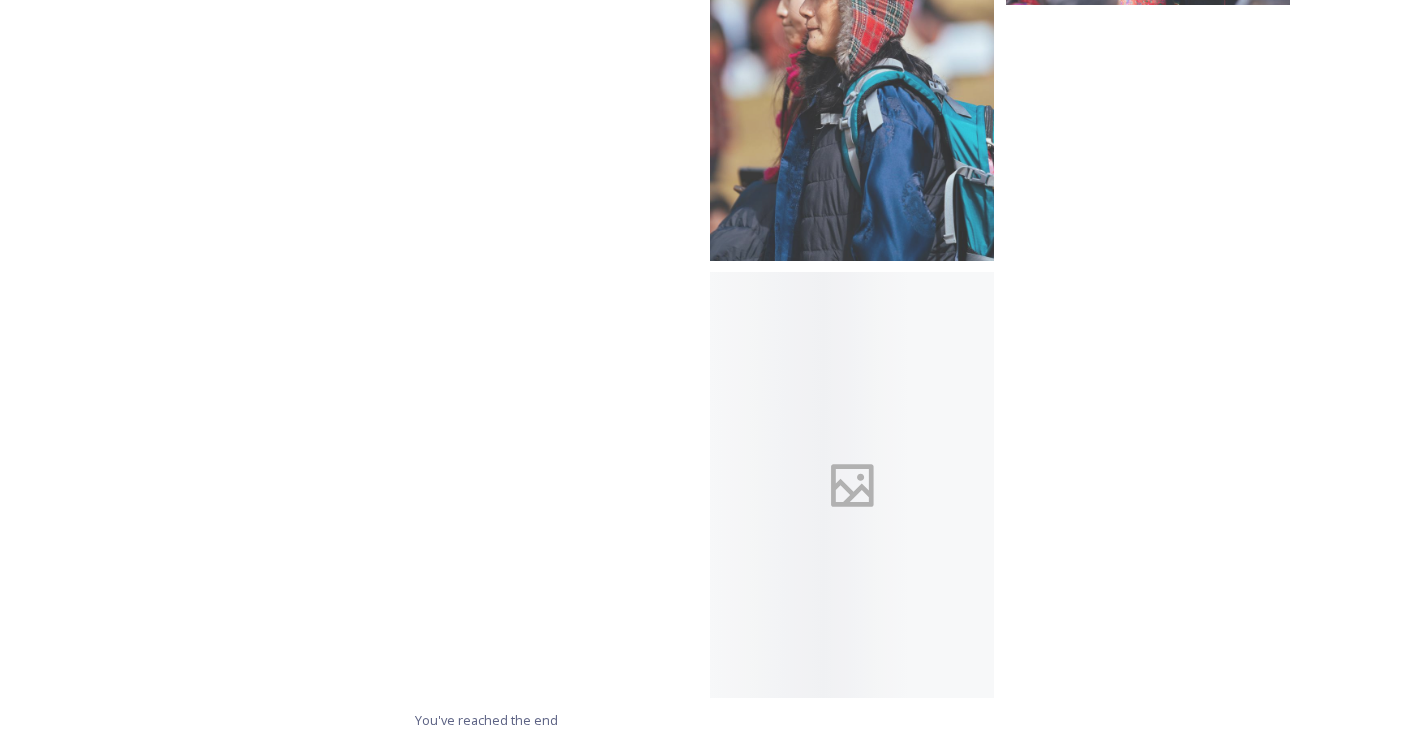scroll, scrollTop: 10261, scrollLeft: 0, axis: vertical 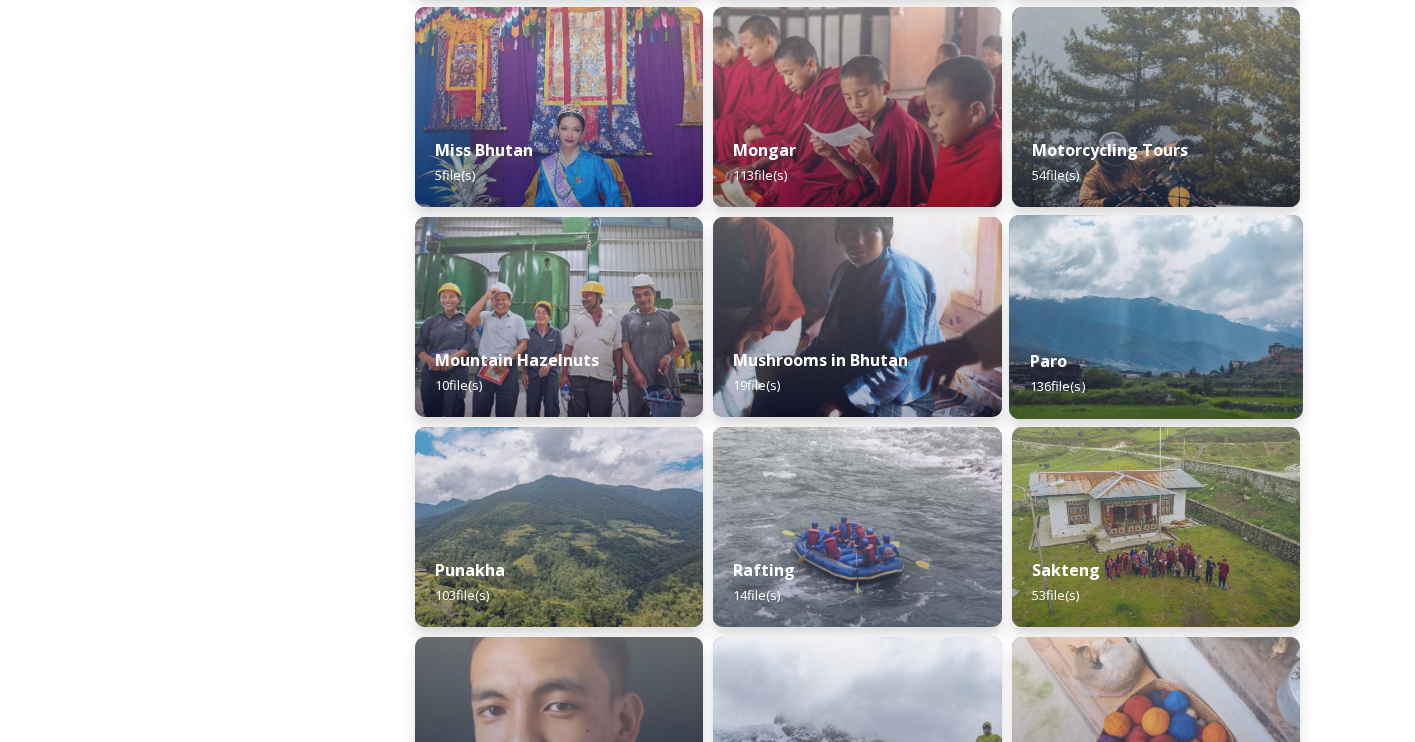 click on "Paro 136  file(s)" at bounding box center [1156, 373] 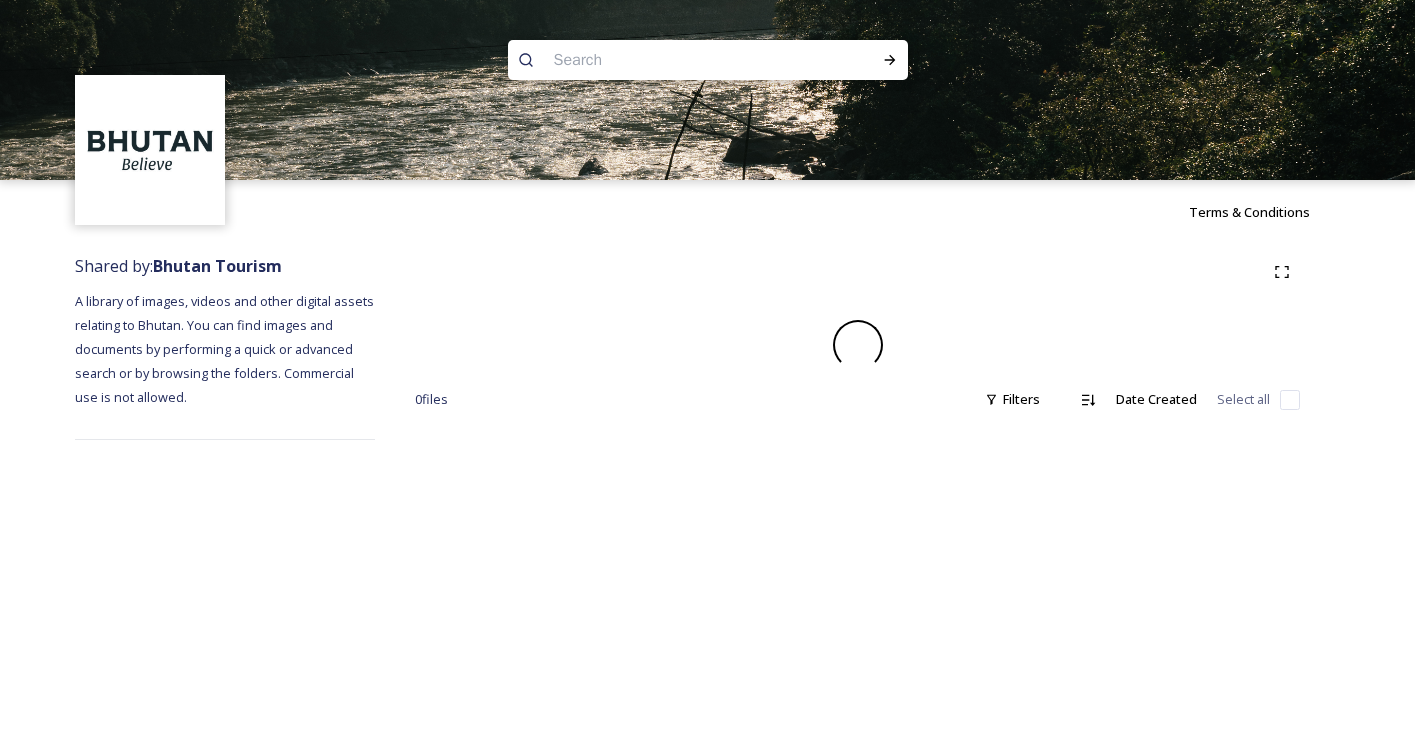 scroll, scrollTop: 0, scrollLeft: 0, axis: both 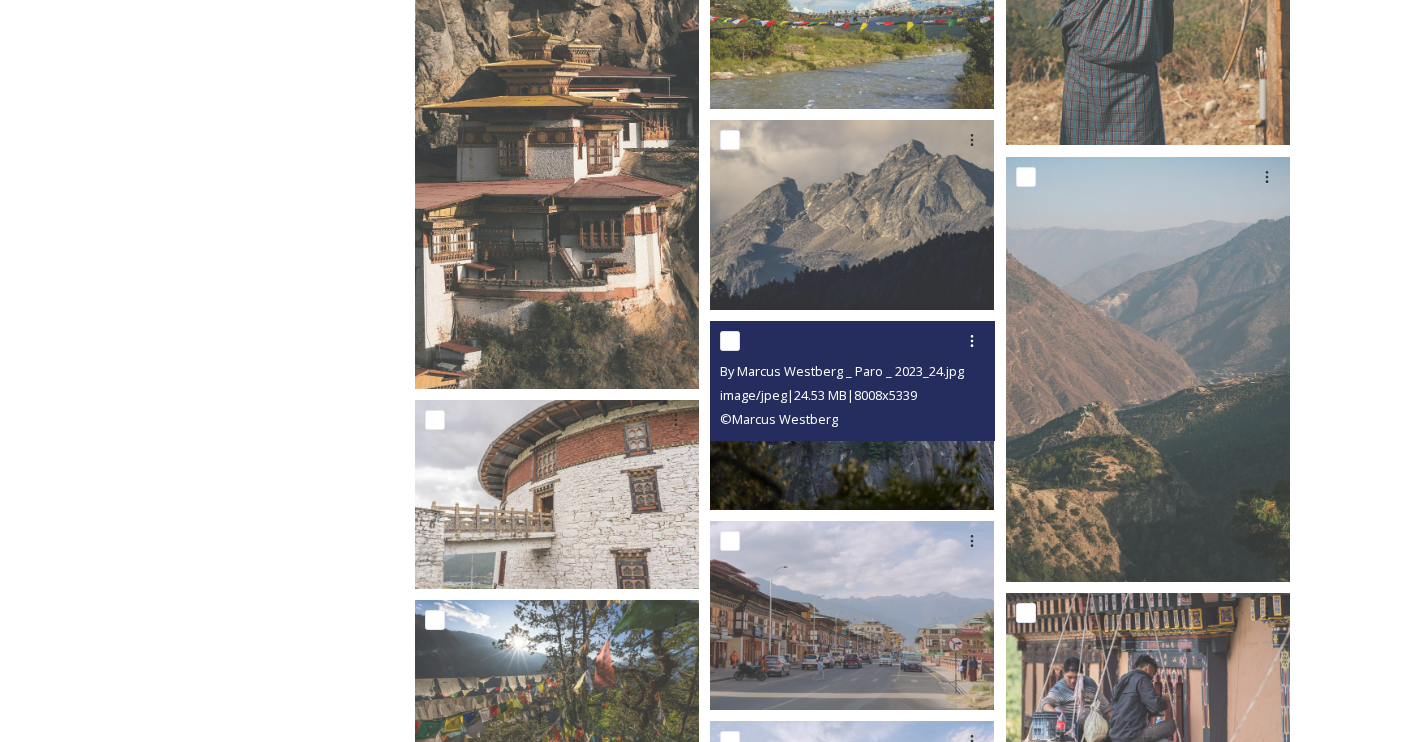 click at bounding box center [852, 415] 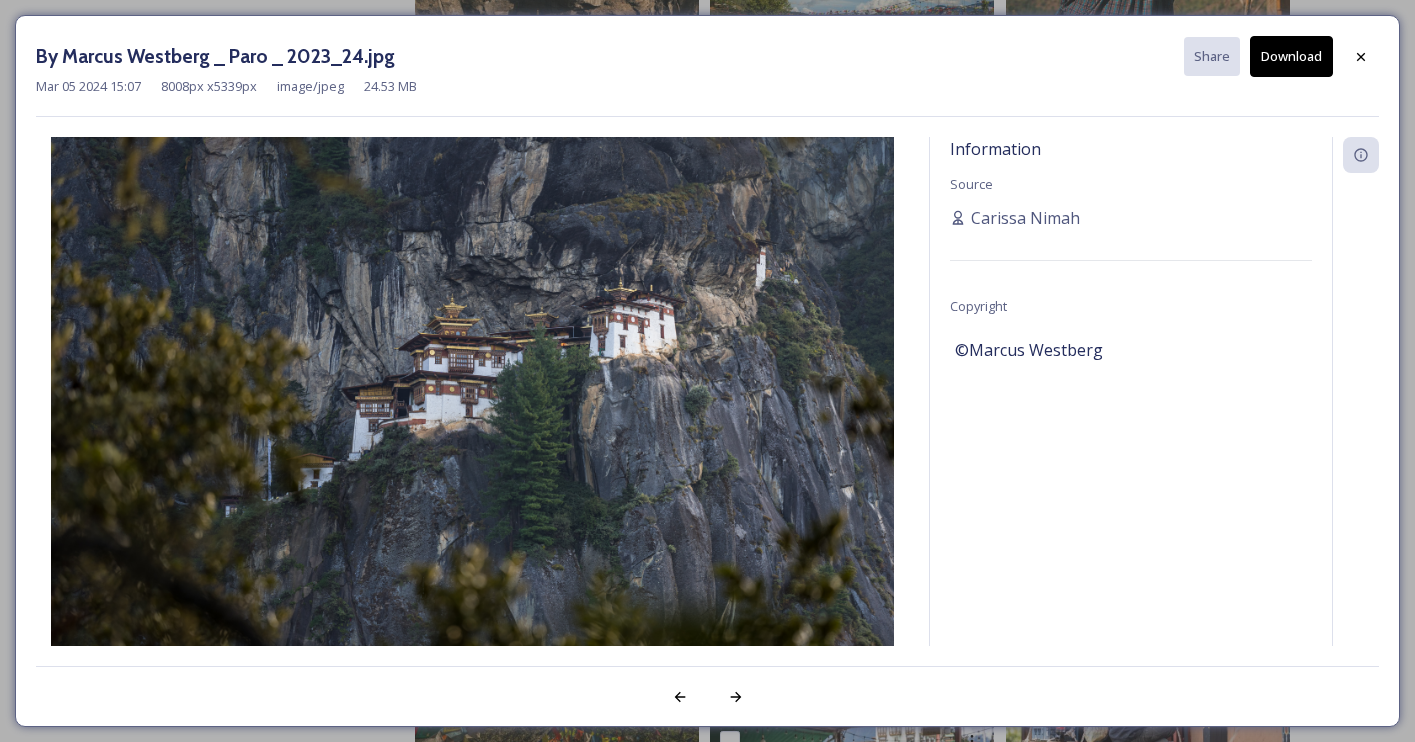 click on "Download" at bounding box center (1291, 56) 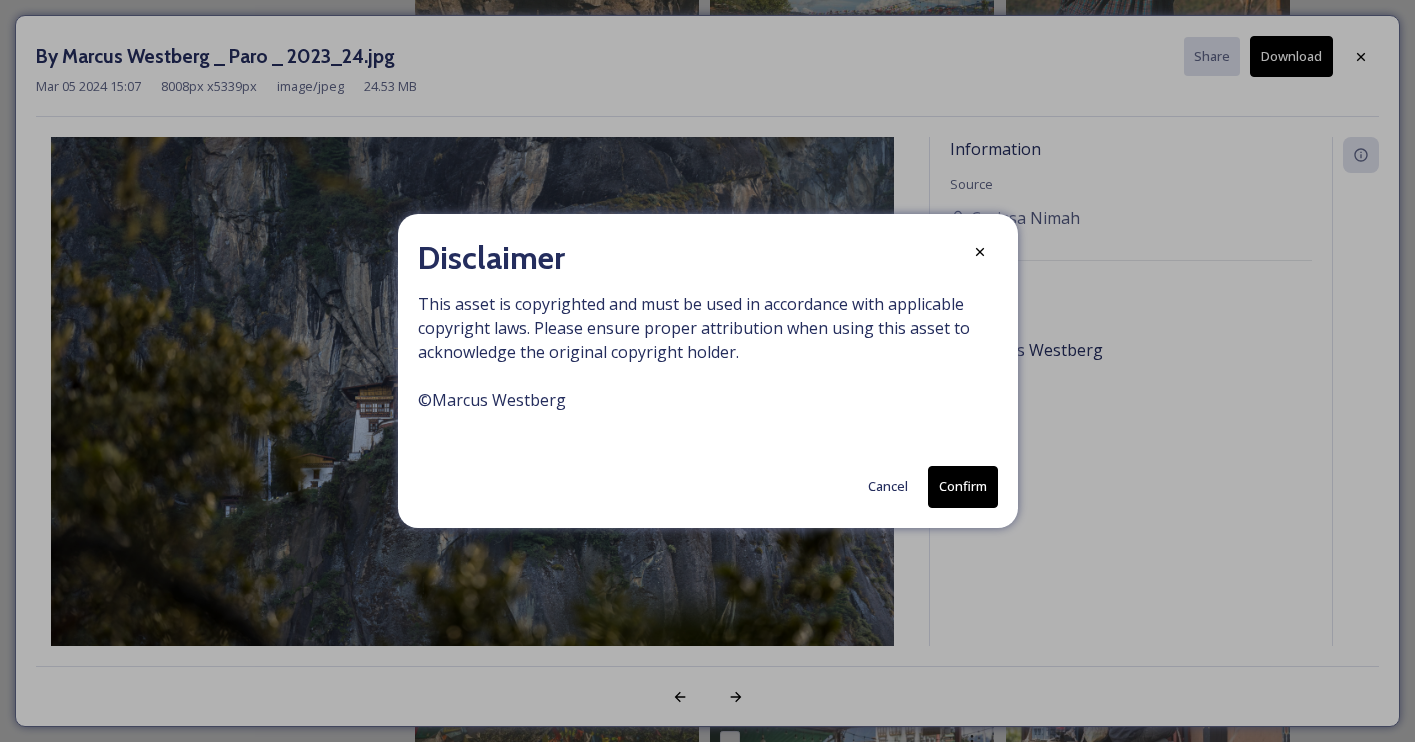 click on "Disclaimer This asset is copyrighted and must be used in accordance with applicable copyright laws. Please ensure proper attribution when using this asset to acknowledge the original copyright holder. © [PERSON] Cancel Confirm" at bounding box center [708, 370] 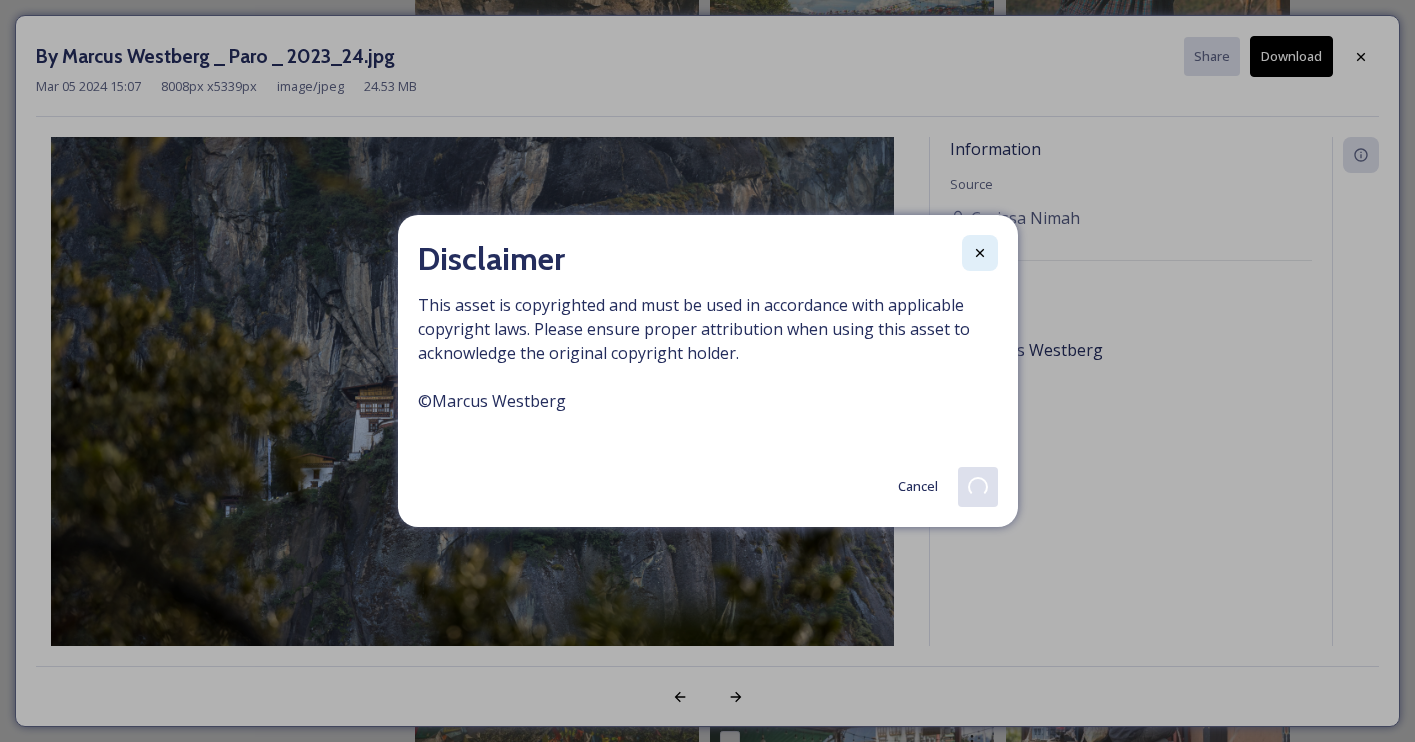 click 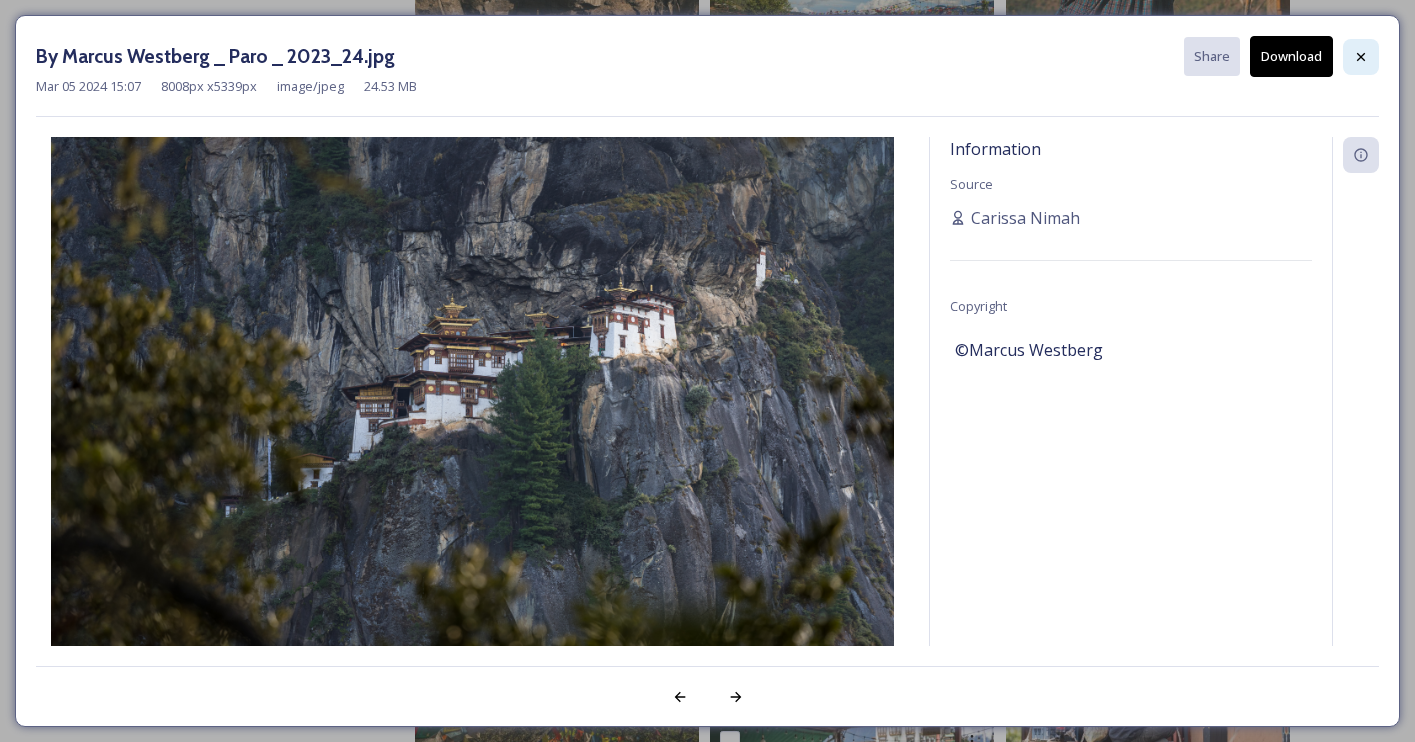 click 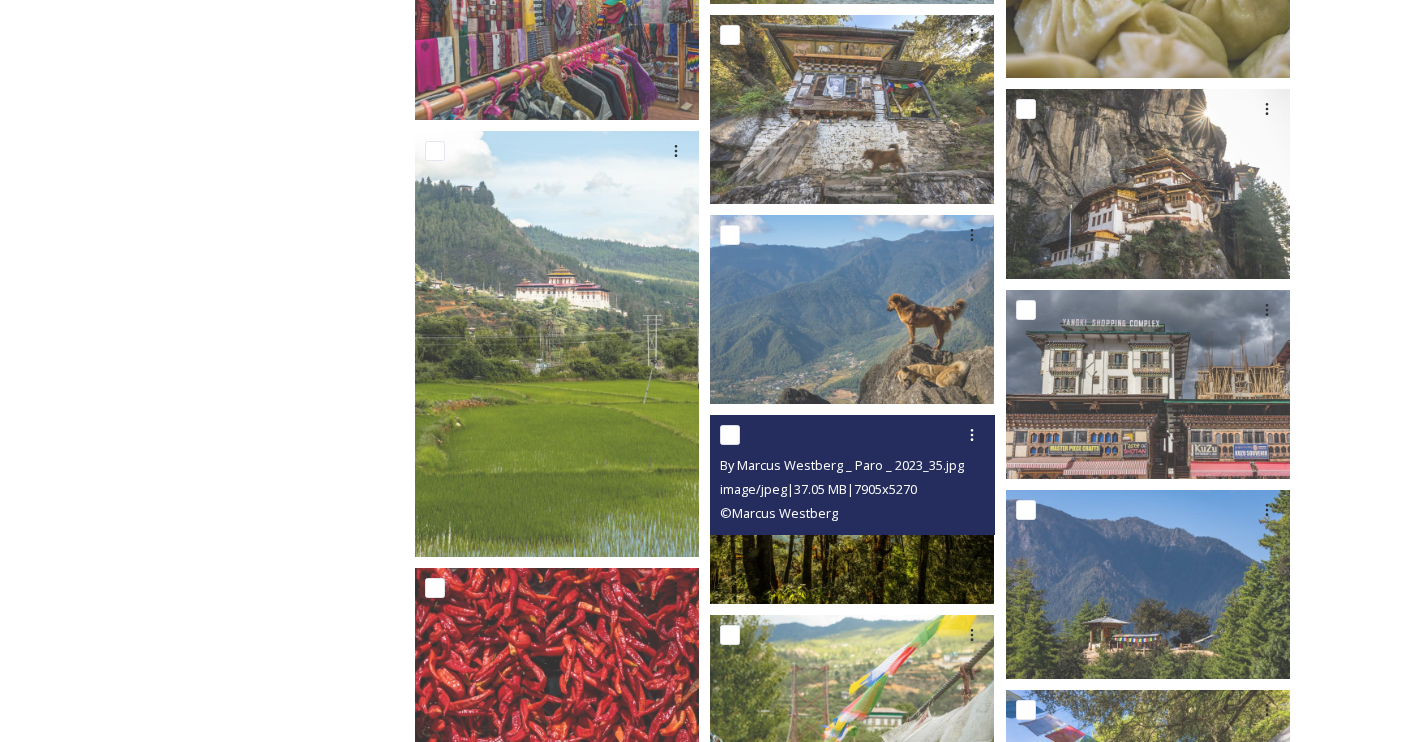 scroll, scrollTop: 6318, scrollLeft: 0, axis: vertical 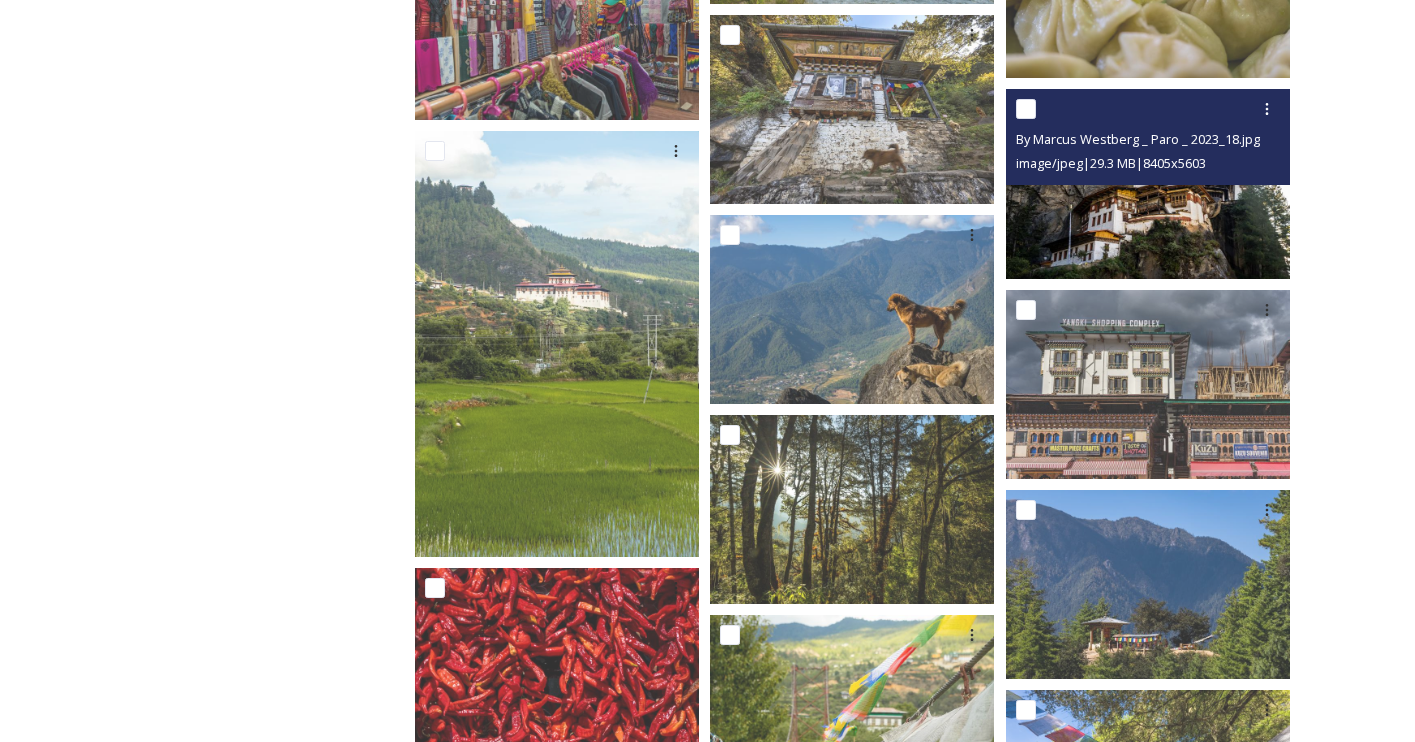 click at bounding box center (1148, 183) 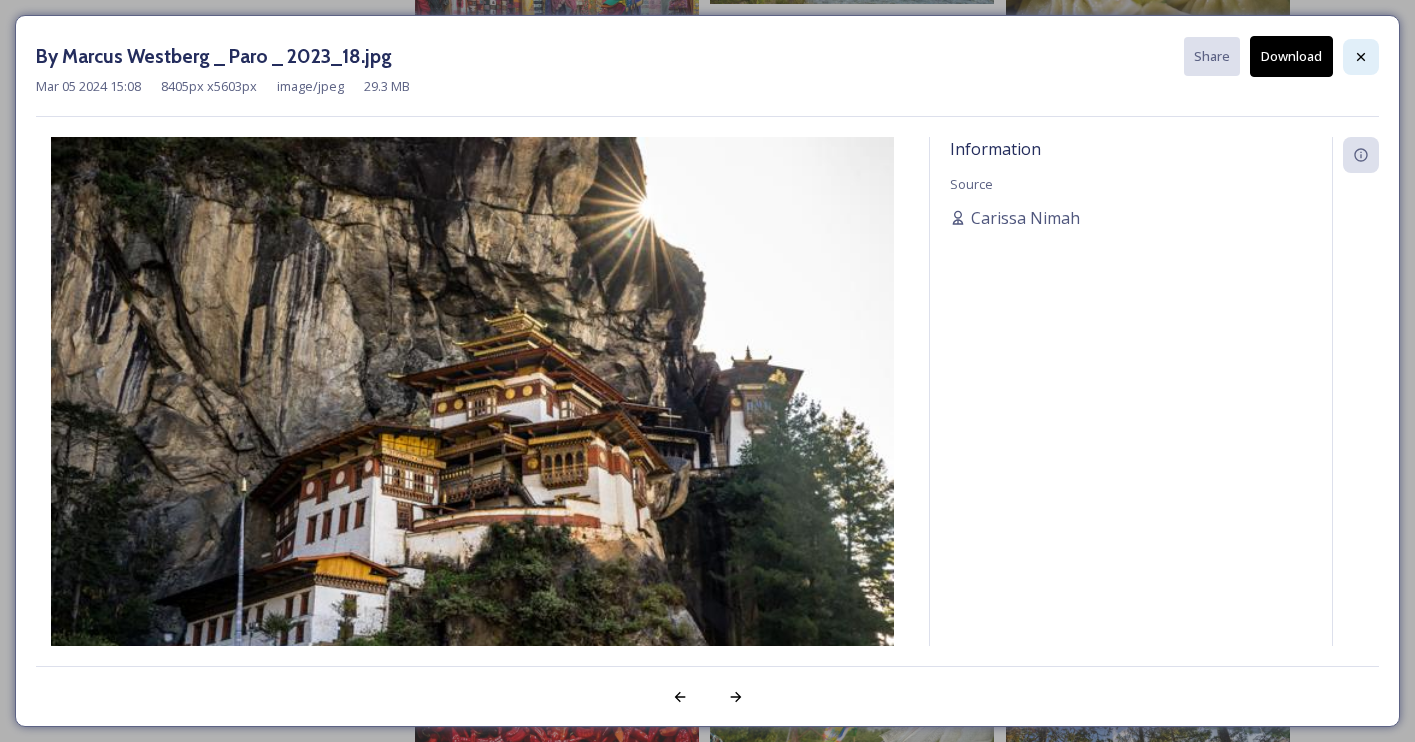click at bounding box center [1361, 57] 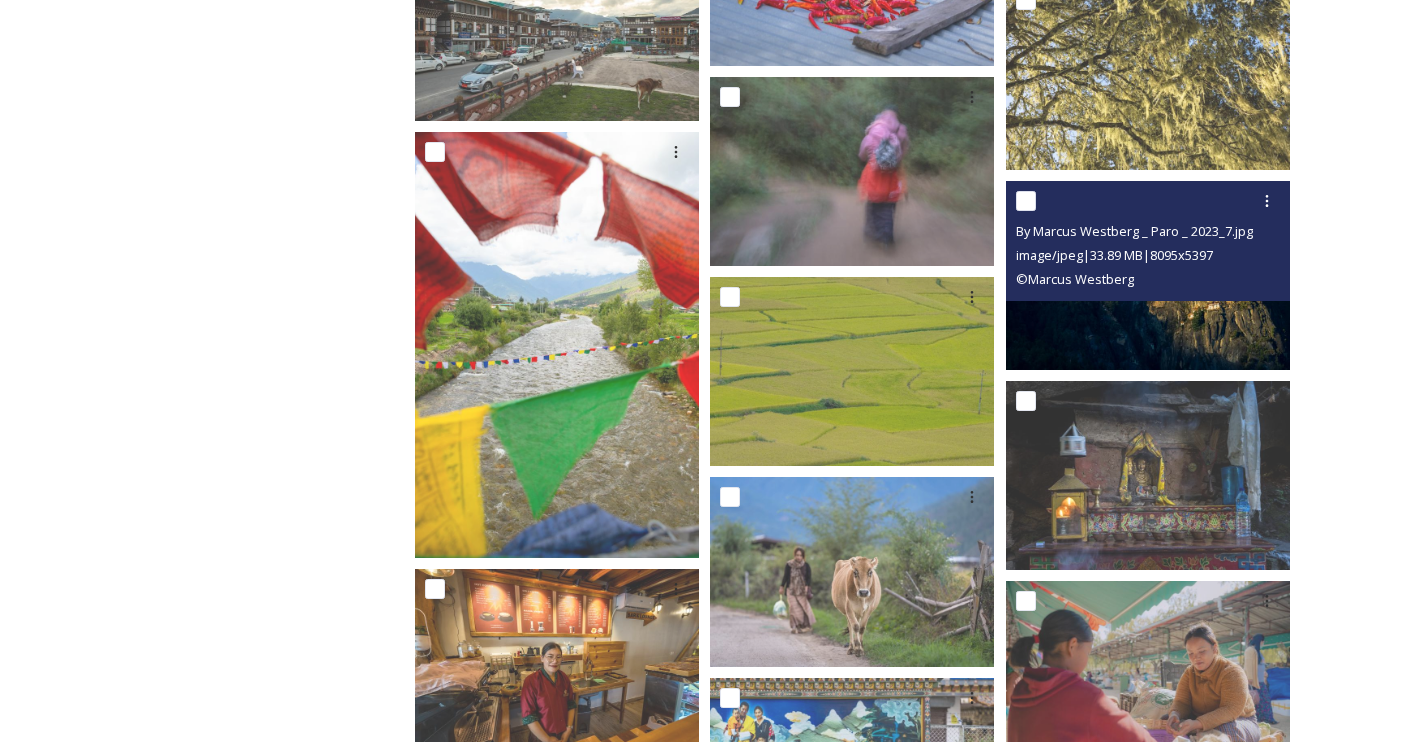 scroll, scrollTop: 8868, scrollLeft: 0, axis: vertical 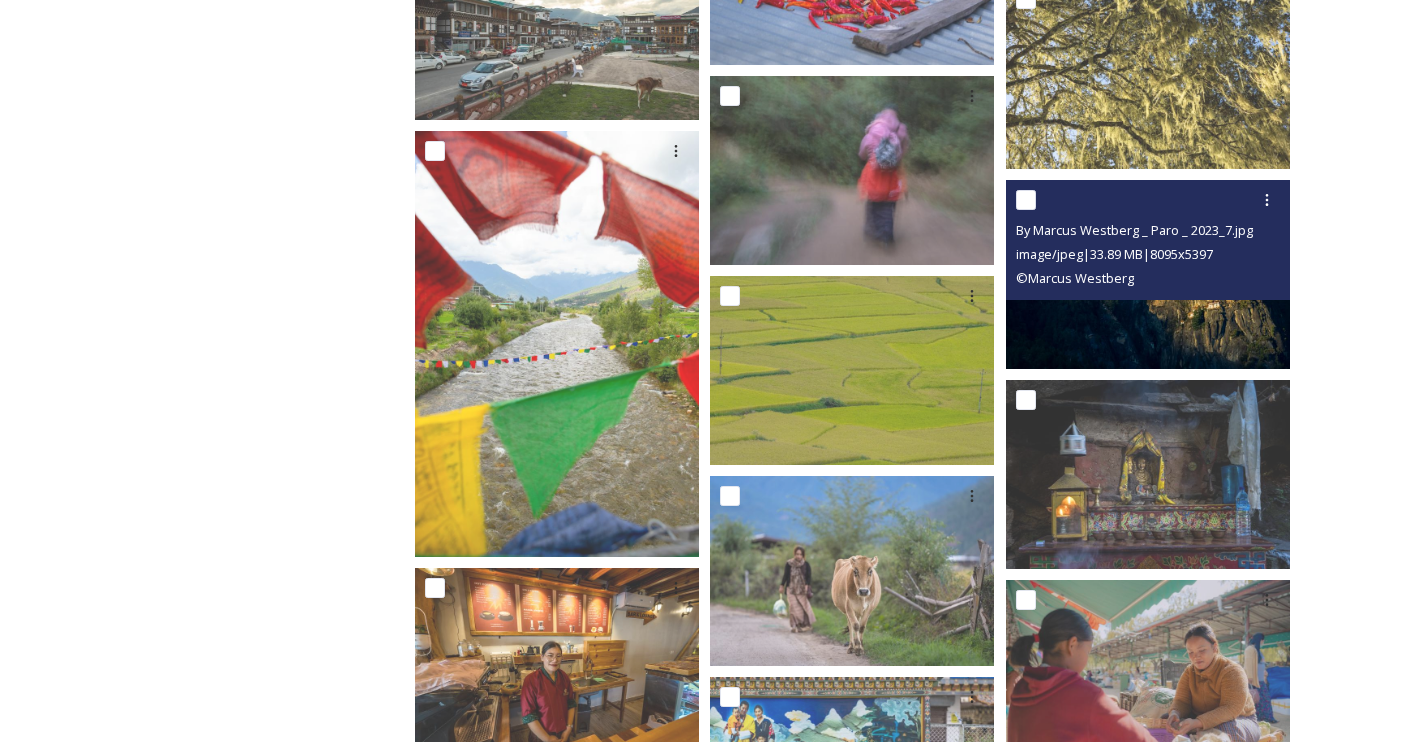 click at bounding box center [1148, 274] 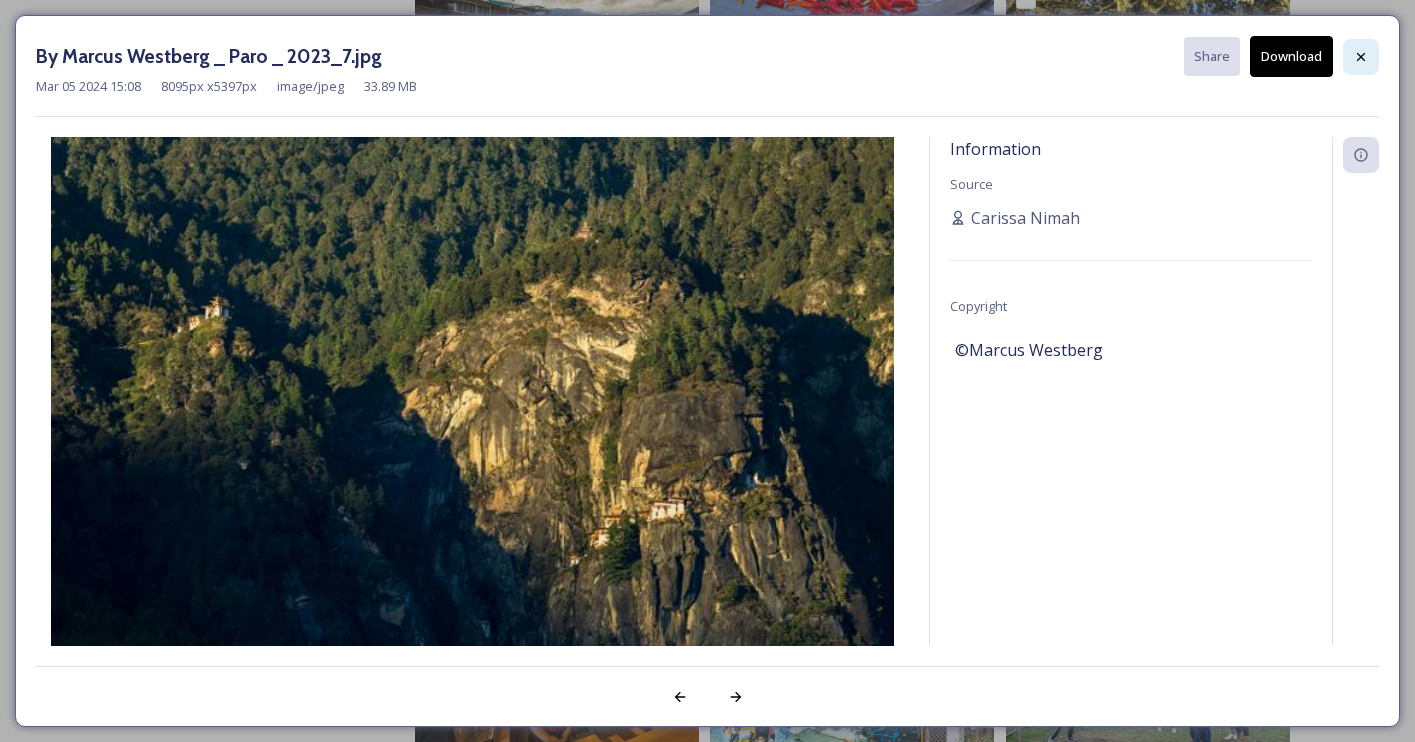 click at bounding box center [1361, 57] 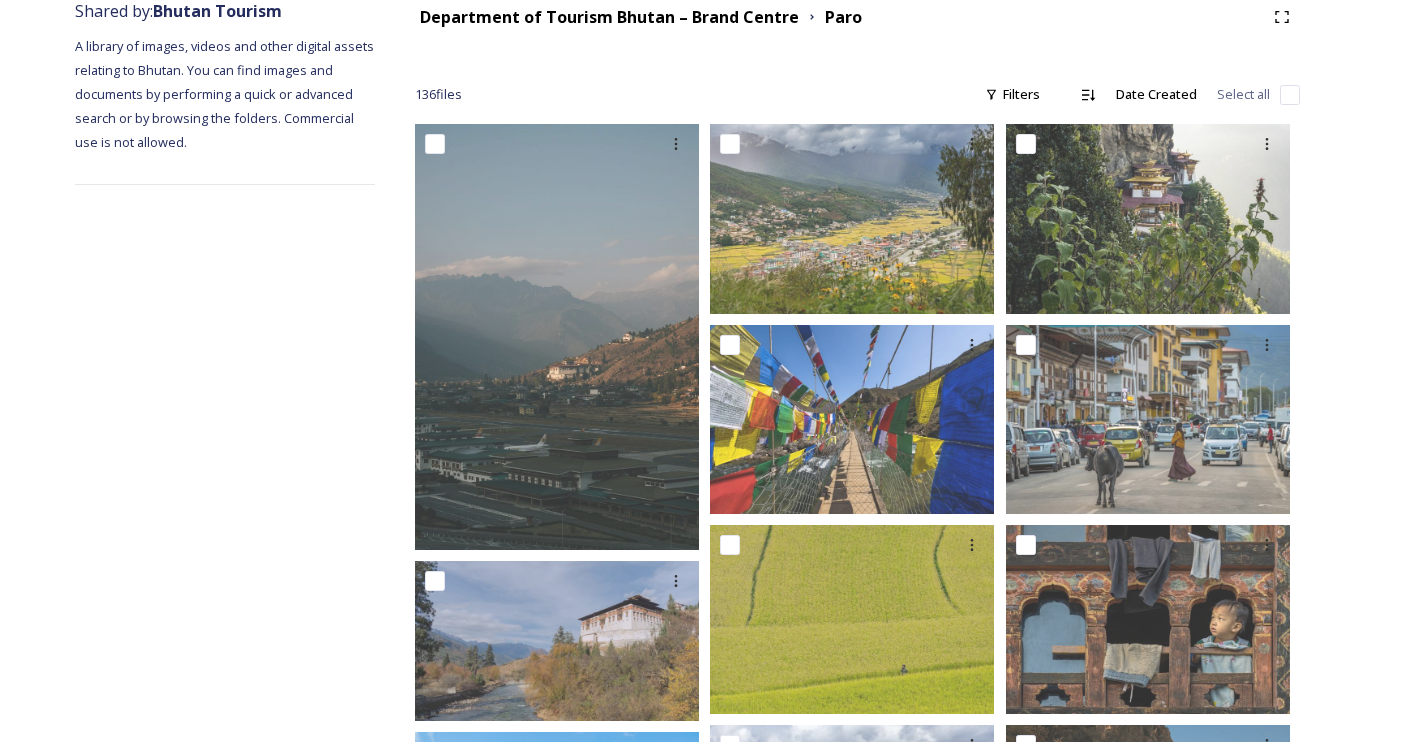 scroll, scrollTop: 273, scrollLeft: 0, axis: vertical 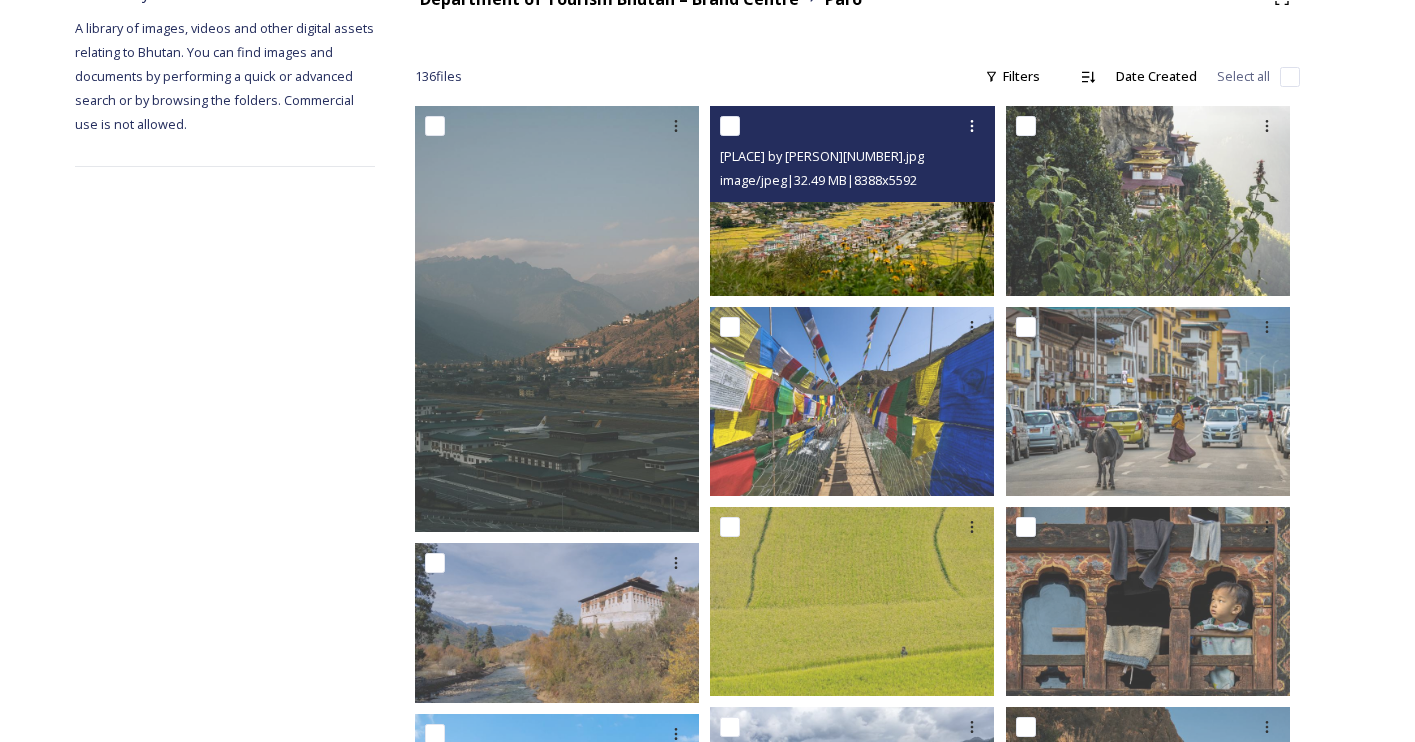 click at bounding box center (852, 200) 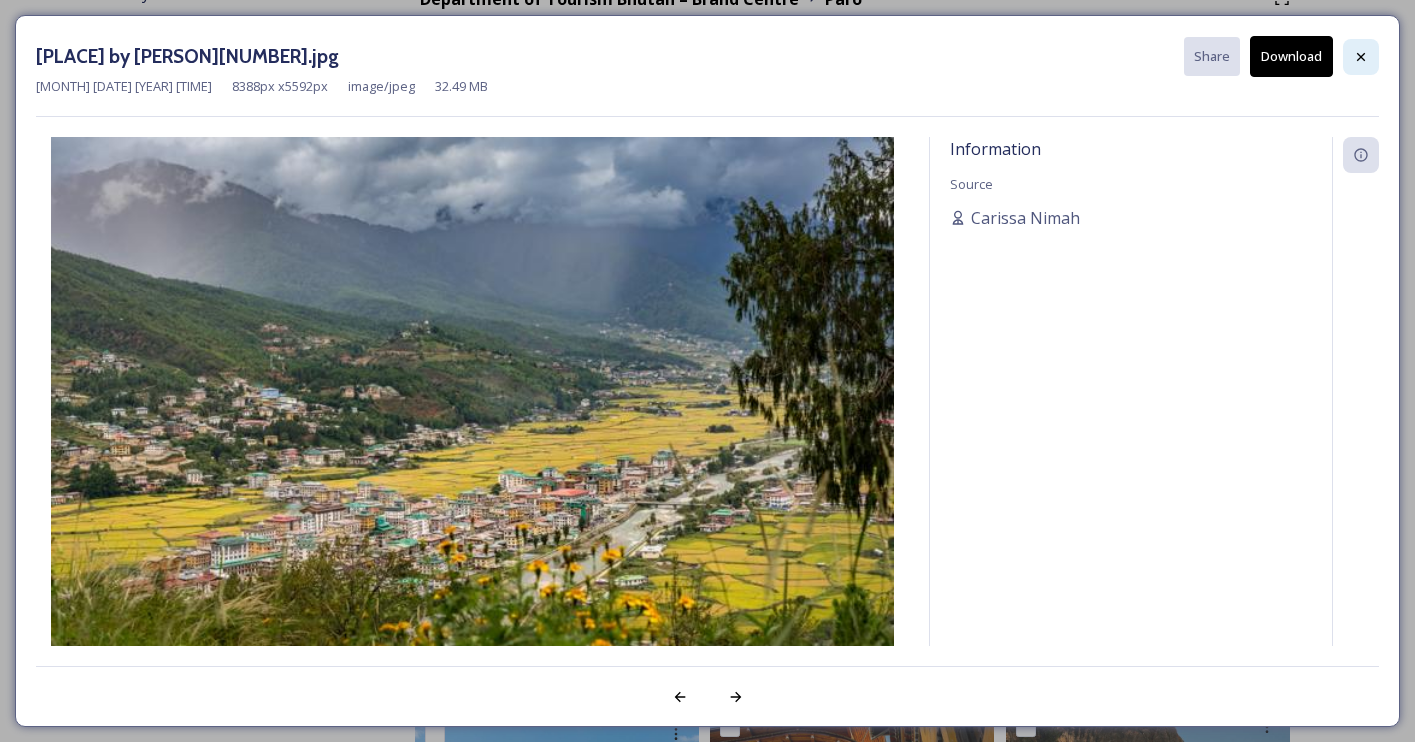 click at bounding box center (1361, 57) 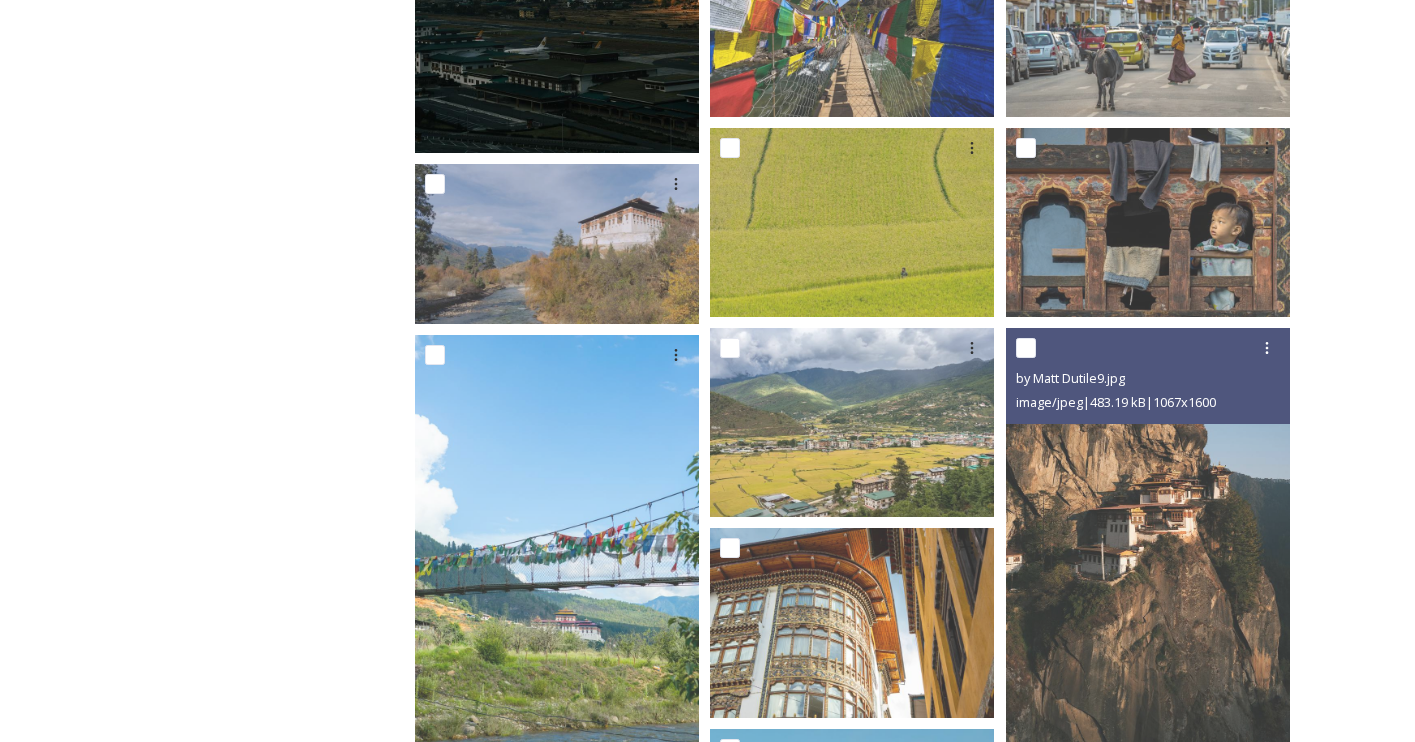 scroll, scrollTop: 653, scrollLeft: 0, axis: vertical 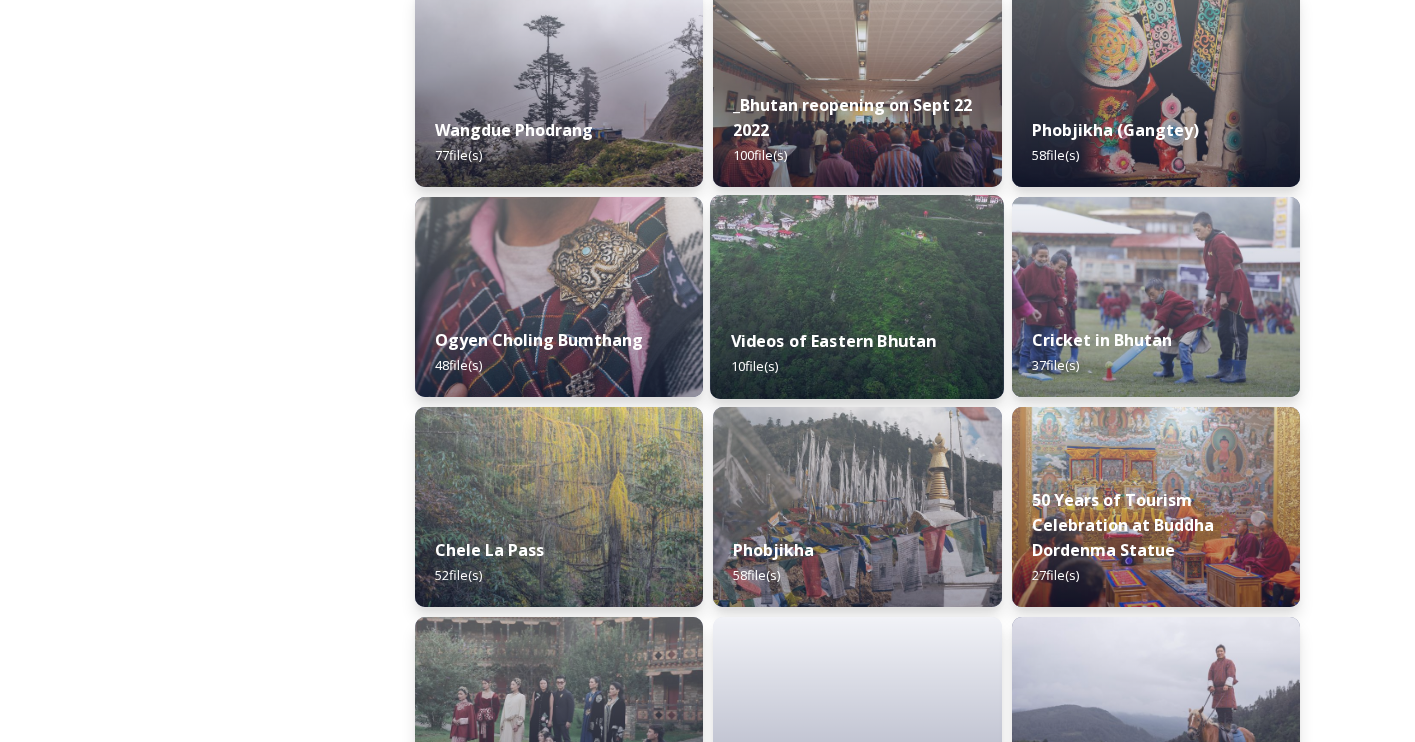 click on "[PLACE] [PLACE] [NUMBER] file(s)" at bounding box center (857, 353) 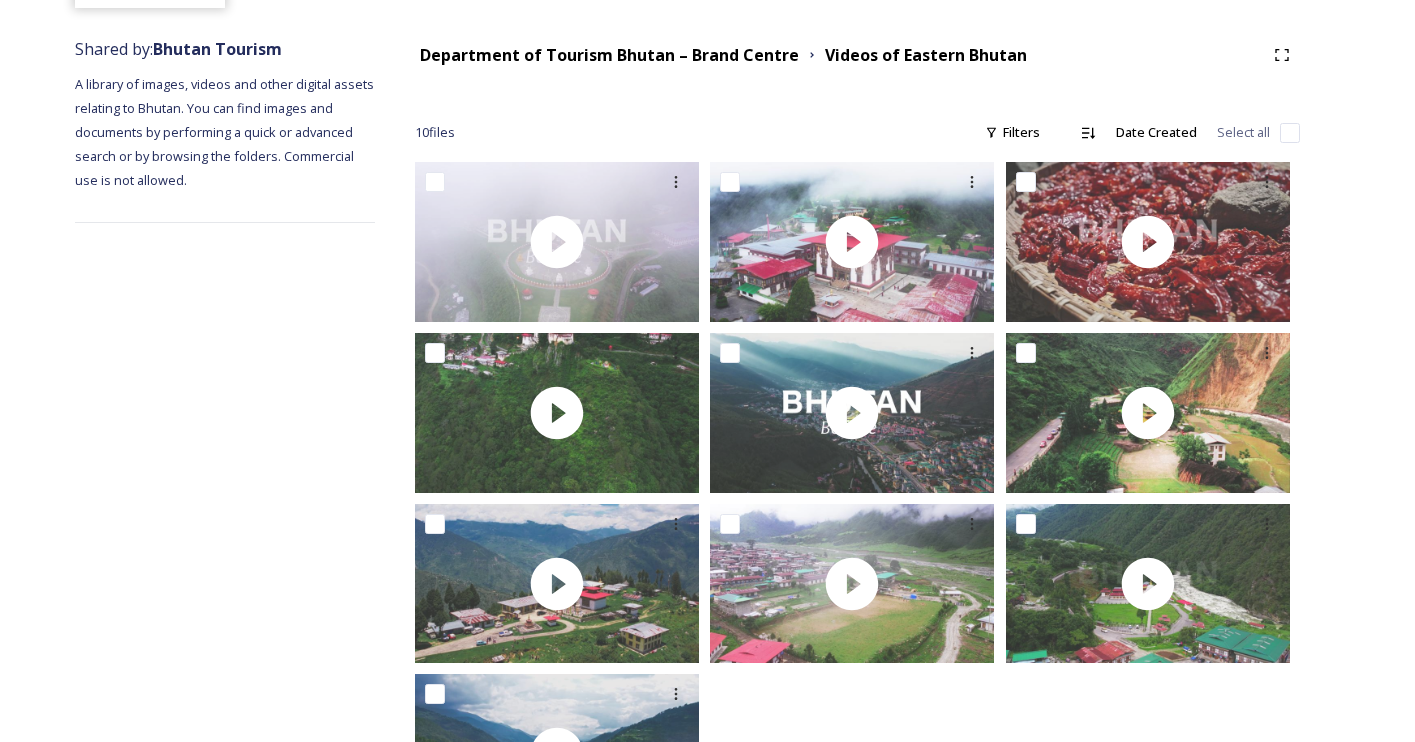 scroll, scrollTop: 200, scrollLeft: 0, axis: vertical 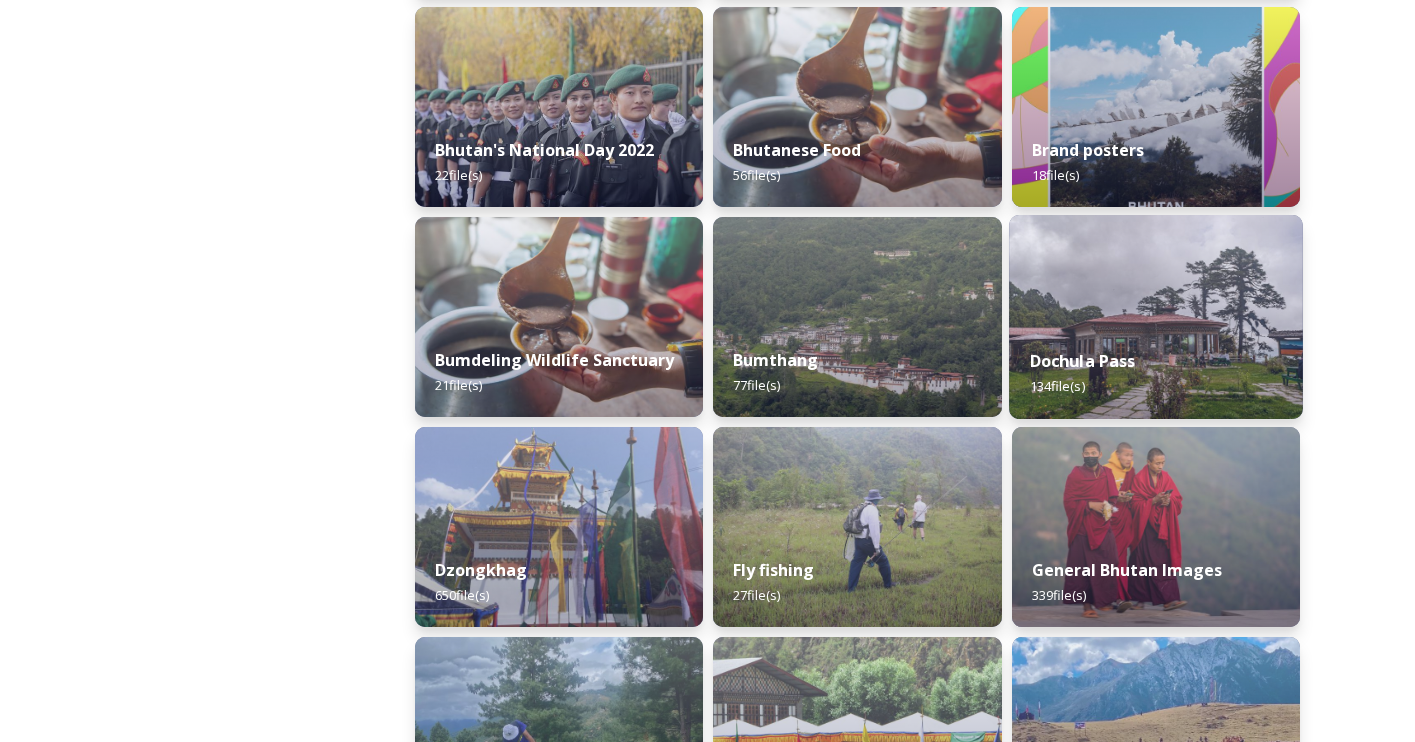 click at bounding box center (1156, 317) 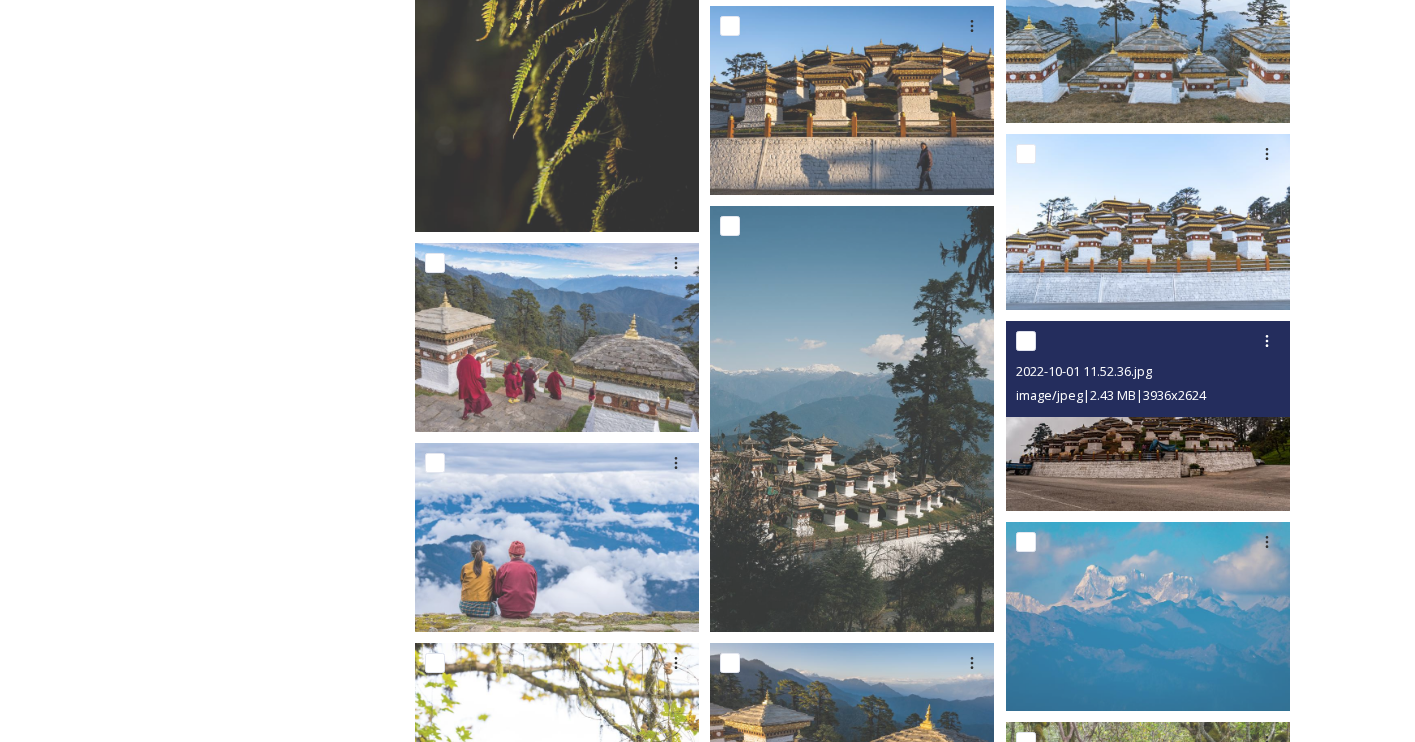 scroll, scrollTop: 1620, scrollLeft: 0, axis: vertical 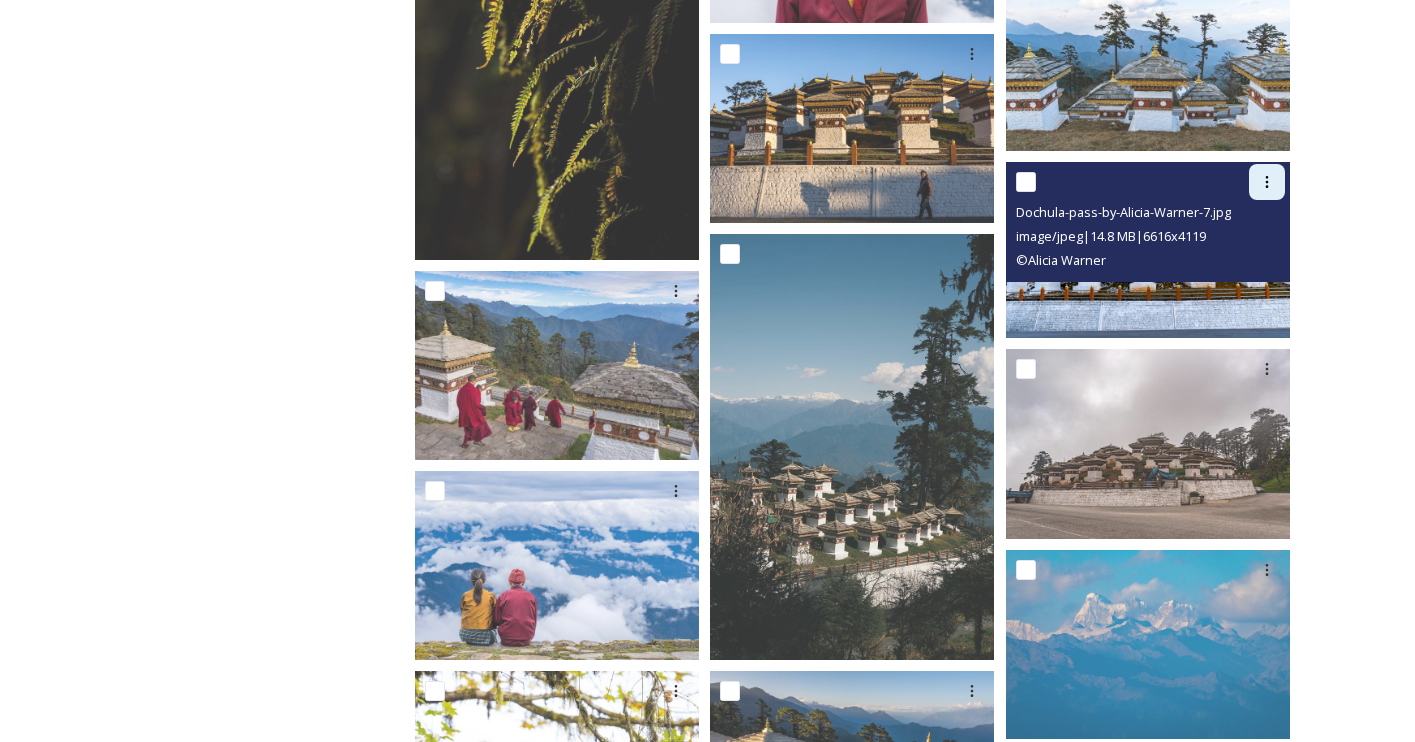 click at bounding box center [1267, 182] 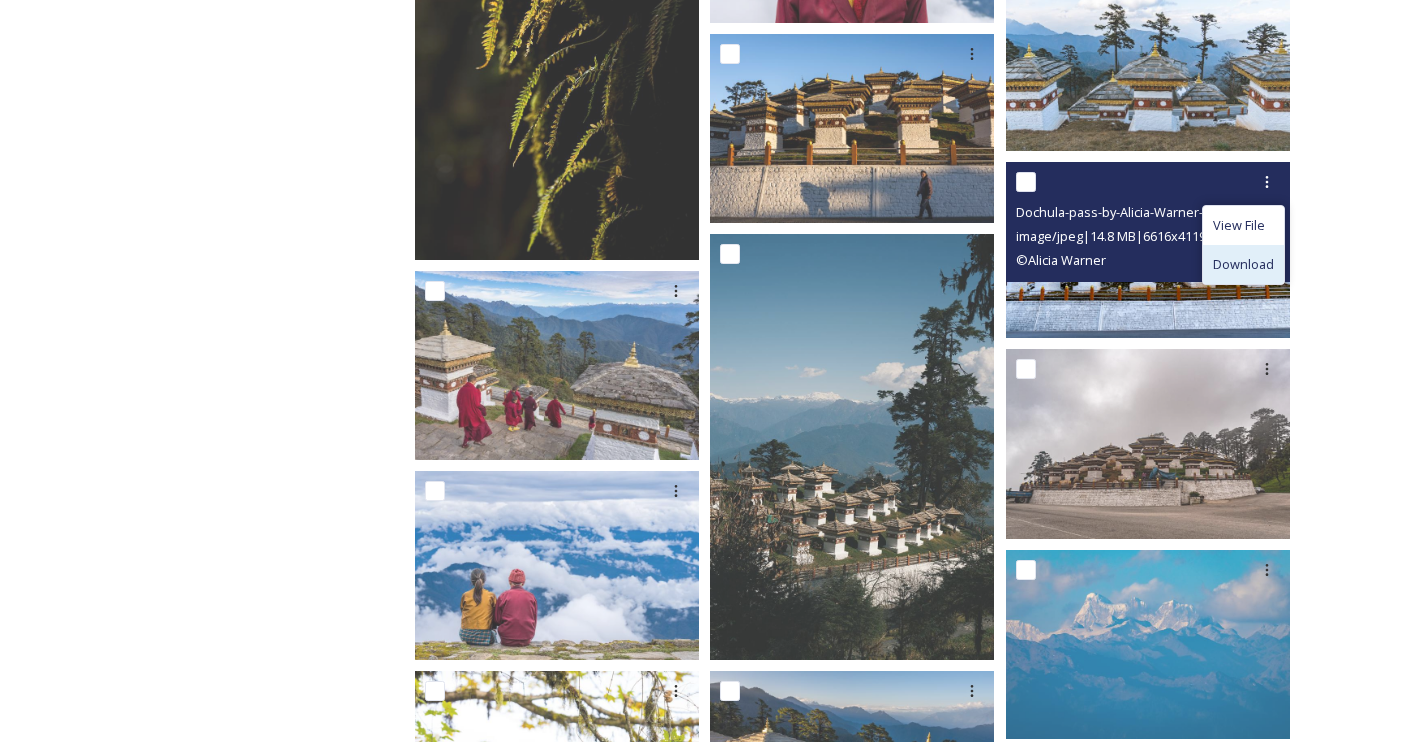 click on "Download" at bounding box center (1243, 264) 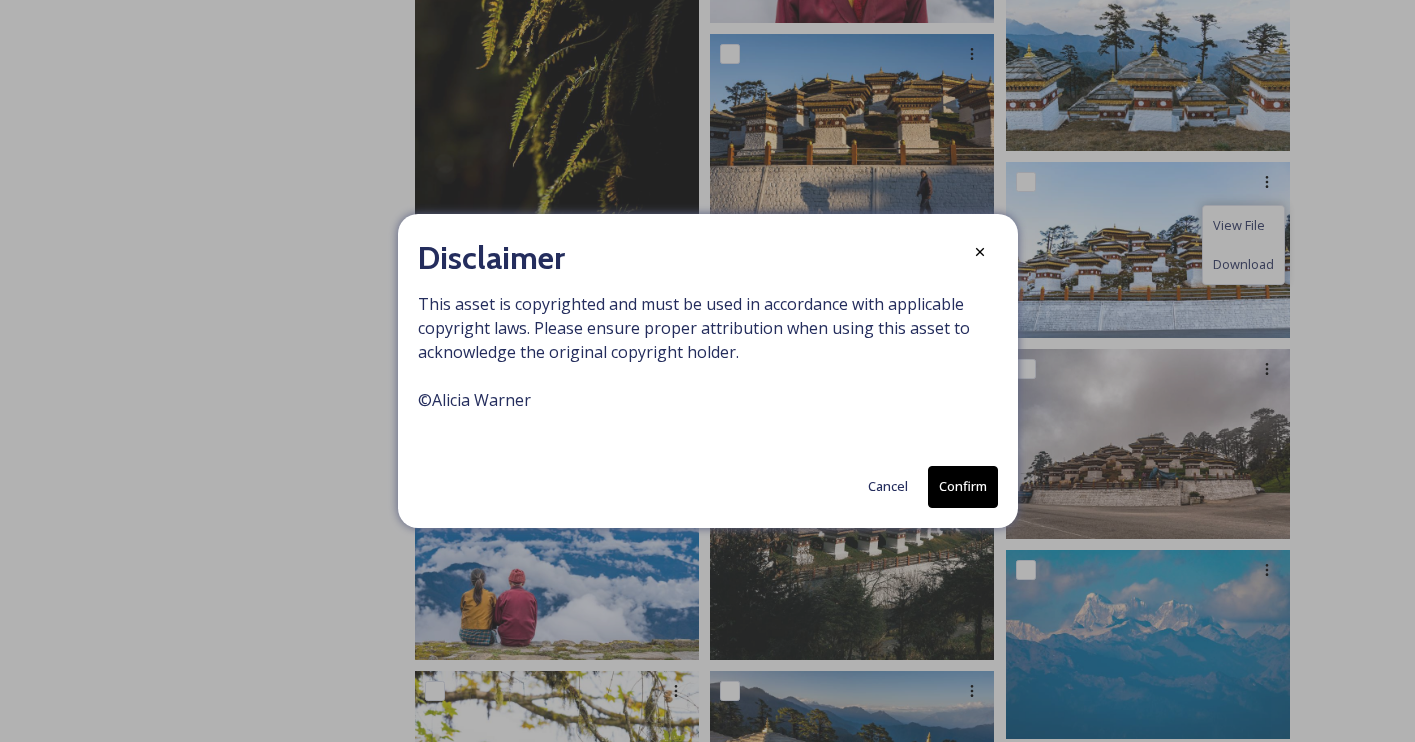 click on "Confirm" at bounding box center (963, 486) 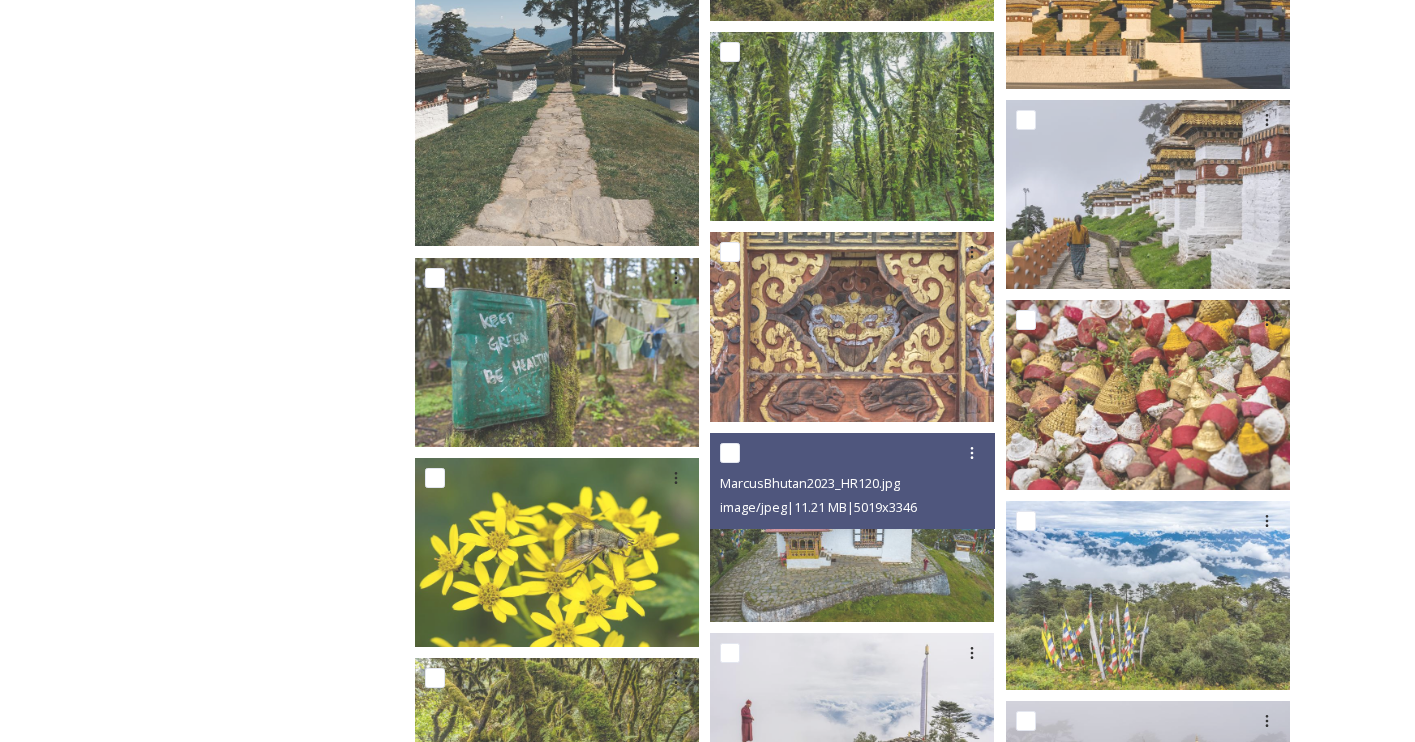 scroll, scrollTop: 3684, scrollLeft: 0, axis: vertical 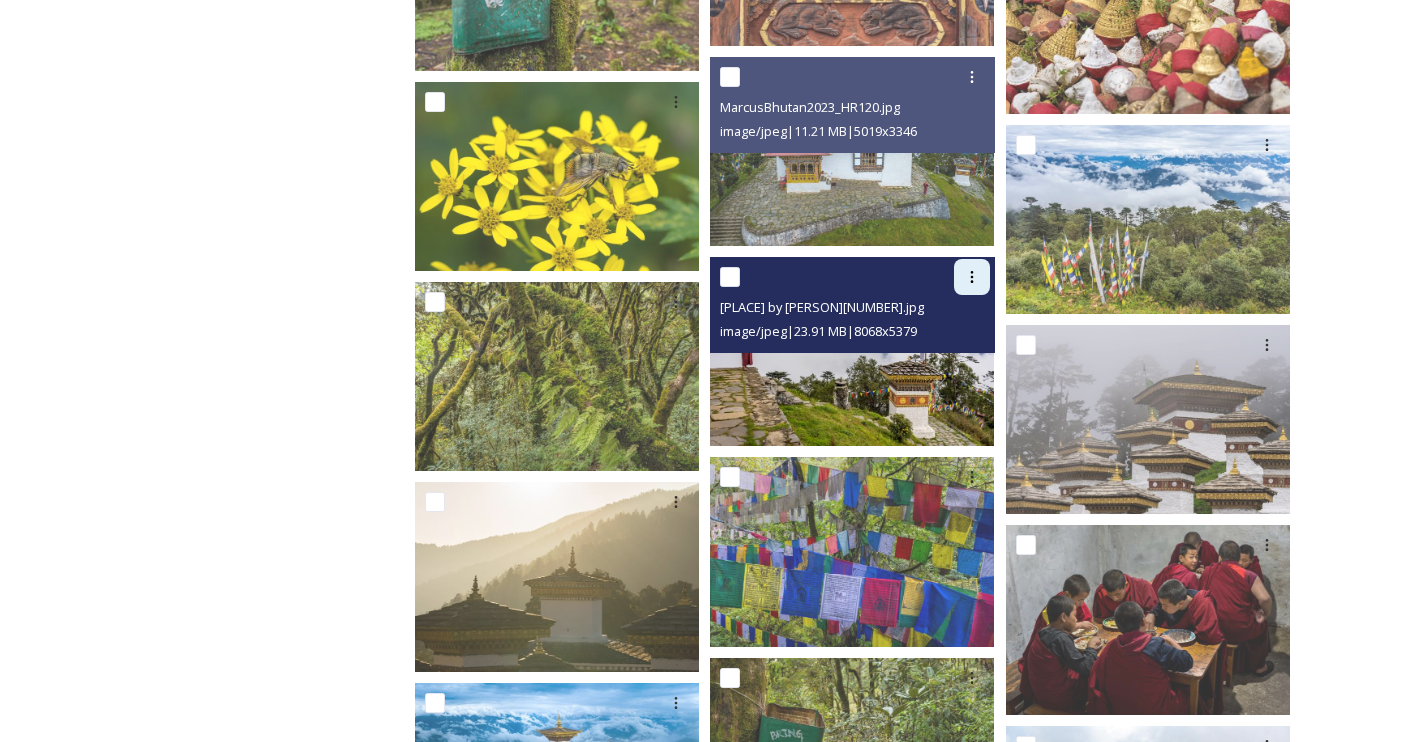 click at bounding box center (972, 277) 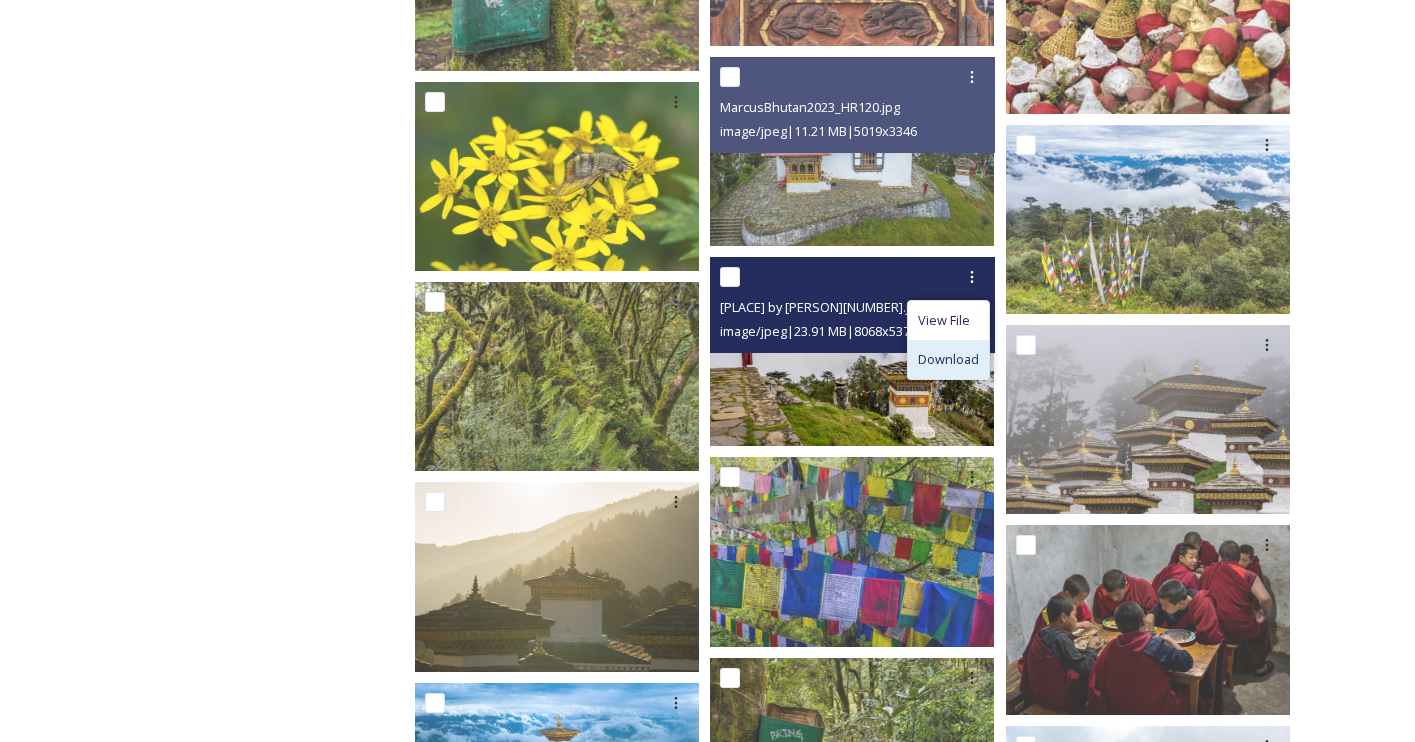 click on "Download" at bounding box center (948, 359) 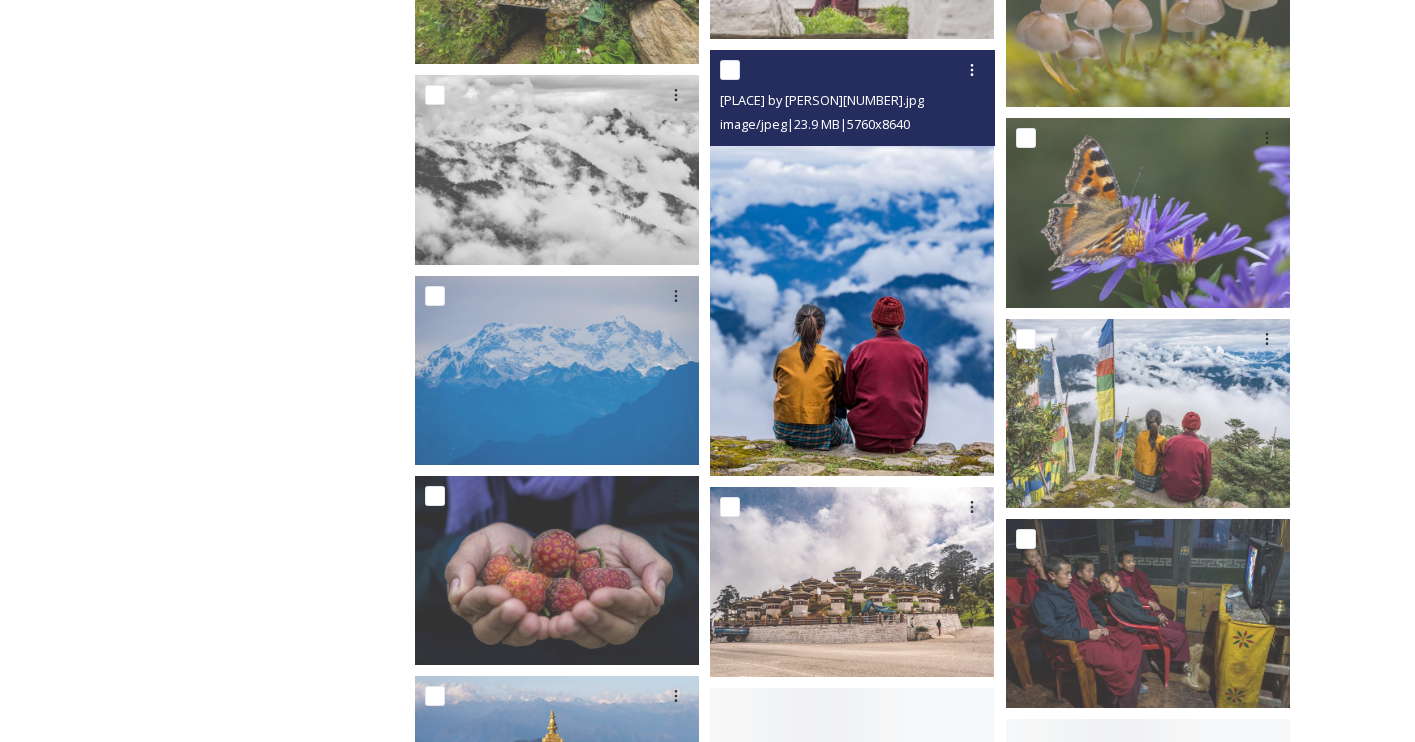 scroll, scrollTop: 4693, scrollLeft: 0, axis: vertical 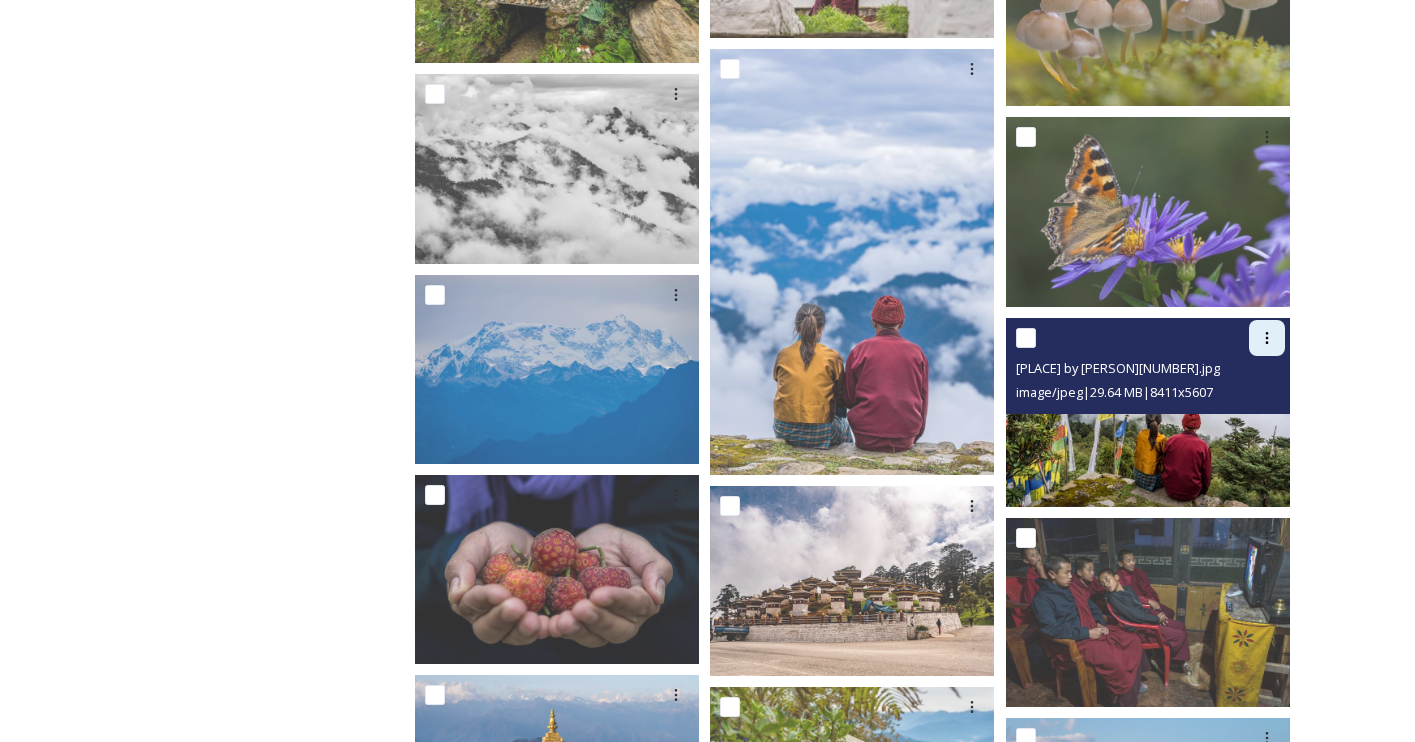 click at bounding box center [1267, 338] 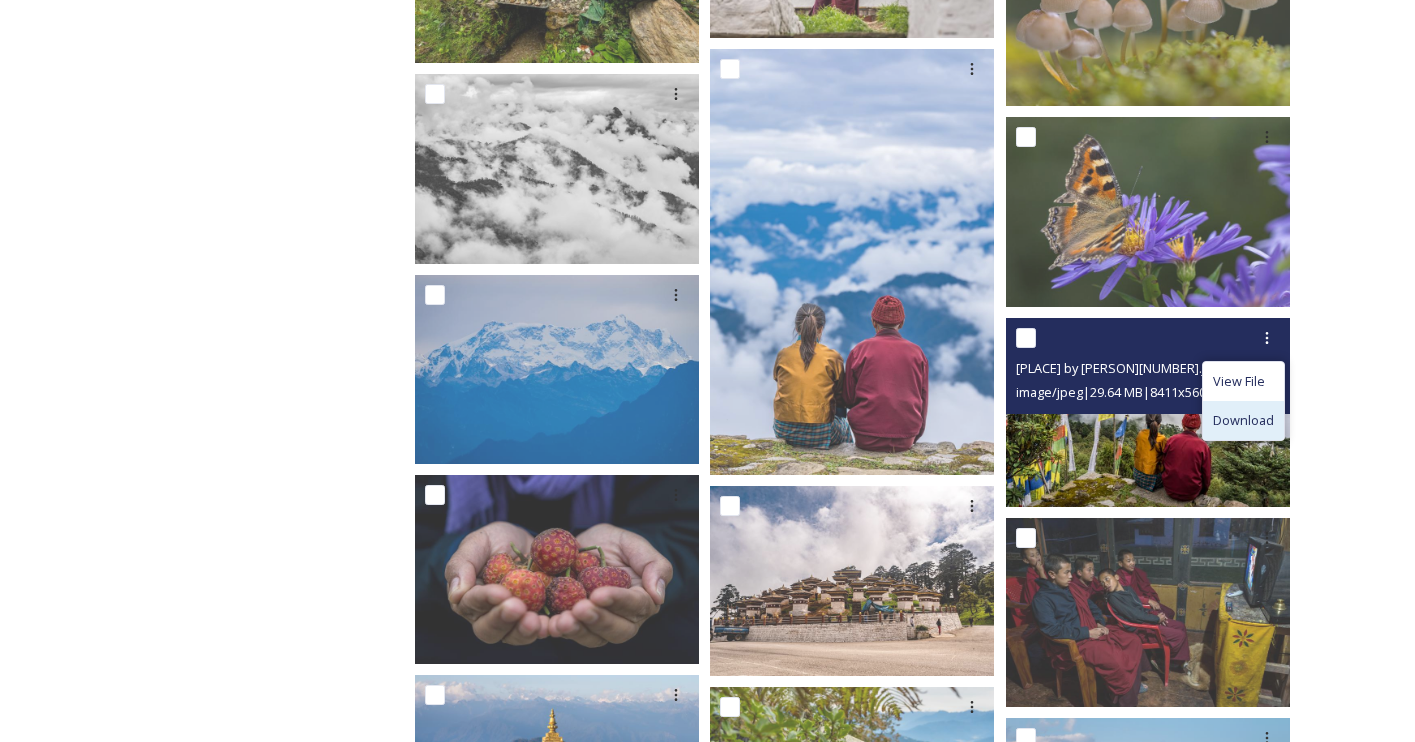 click on "Download" at bounding box center (1243, 420) 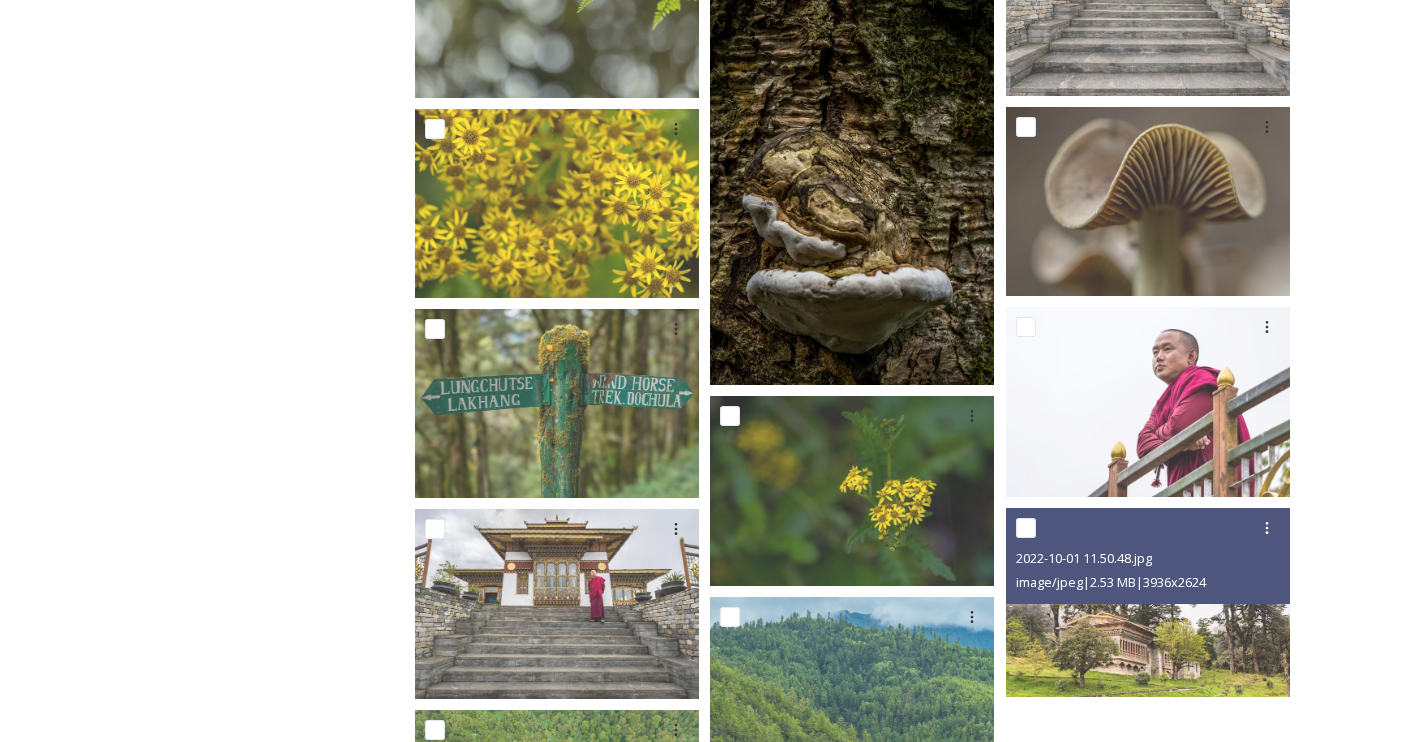 scroll, scrollTop: 8883, scrollLeft: 0, axis: vertical 